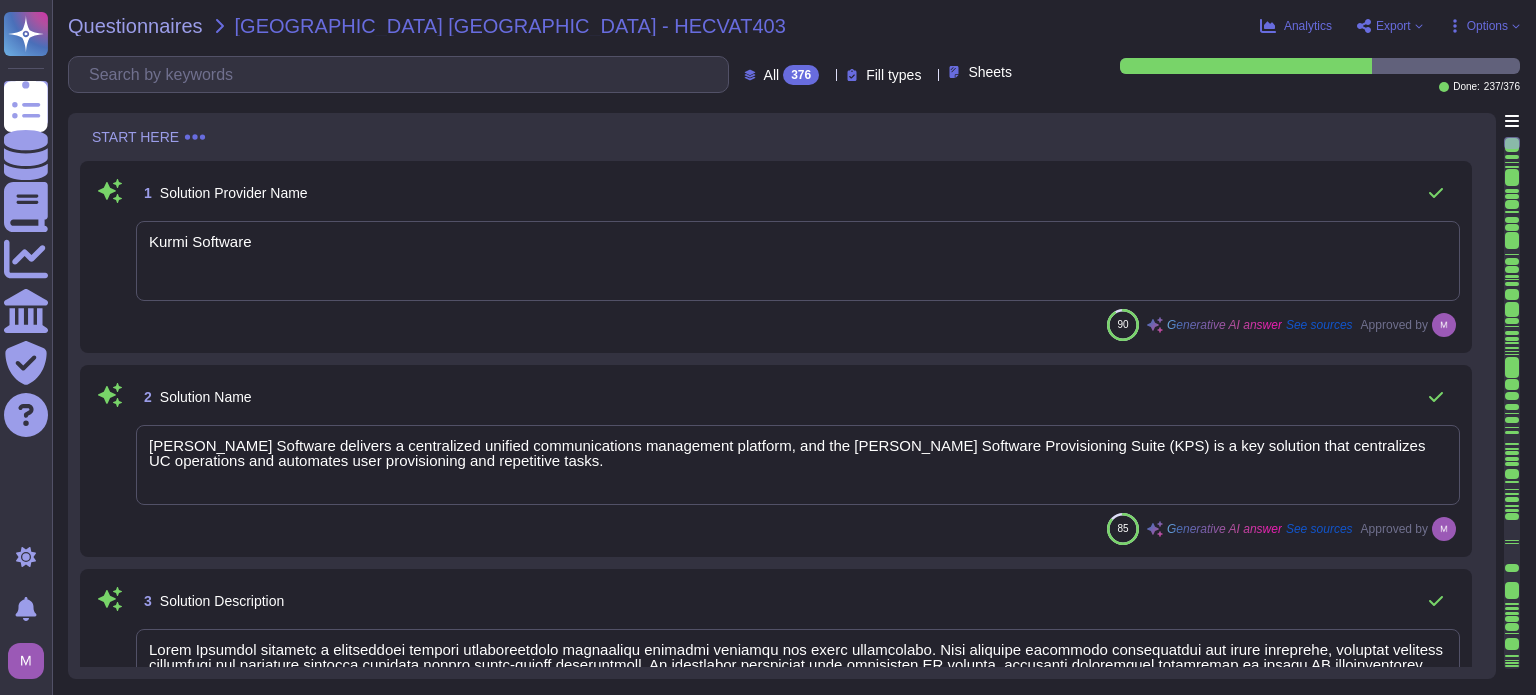 scroll, scrollTop: 0, scrollLeft: 0, axis: both 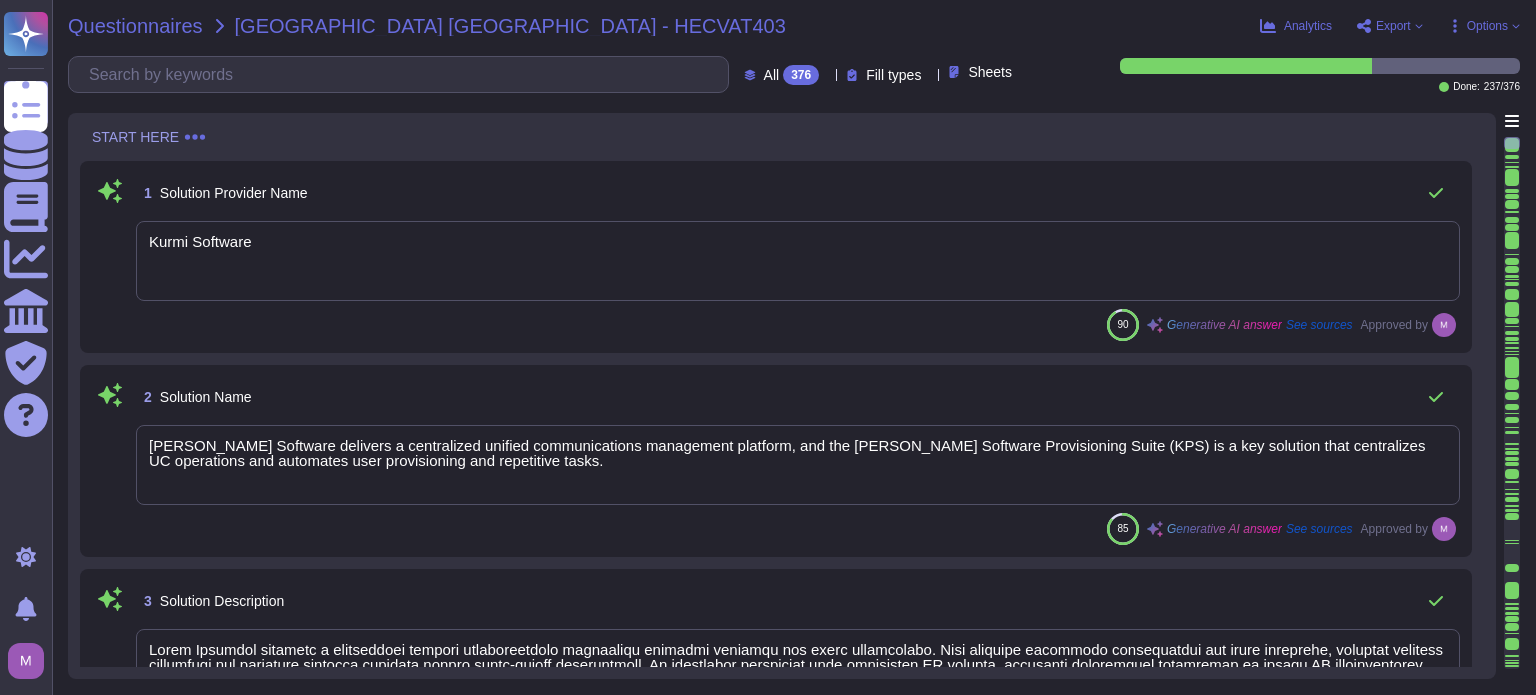 click on "Questionnaires" at bounding box center (135, 26) 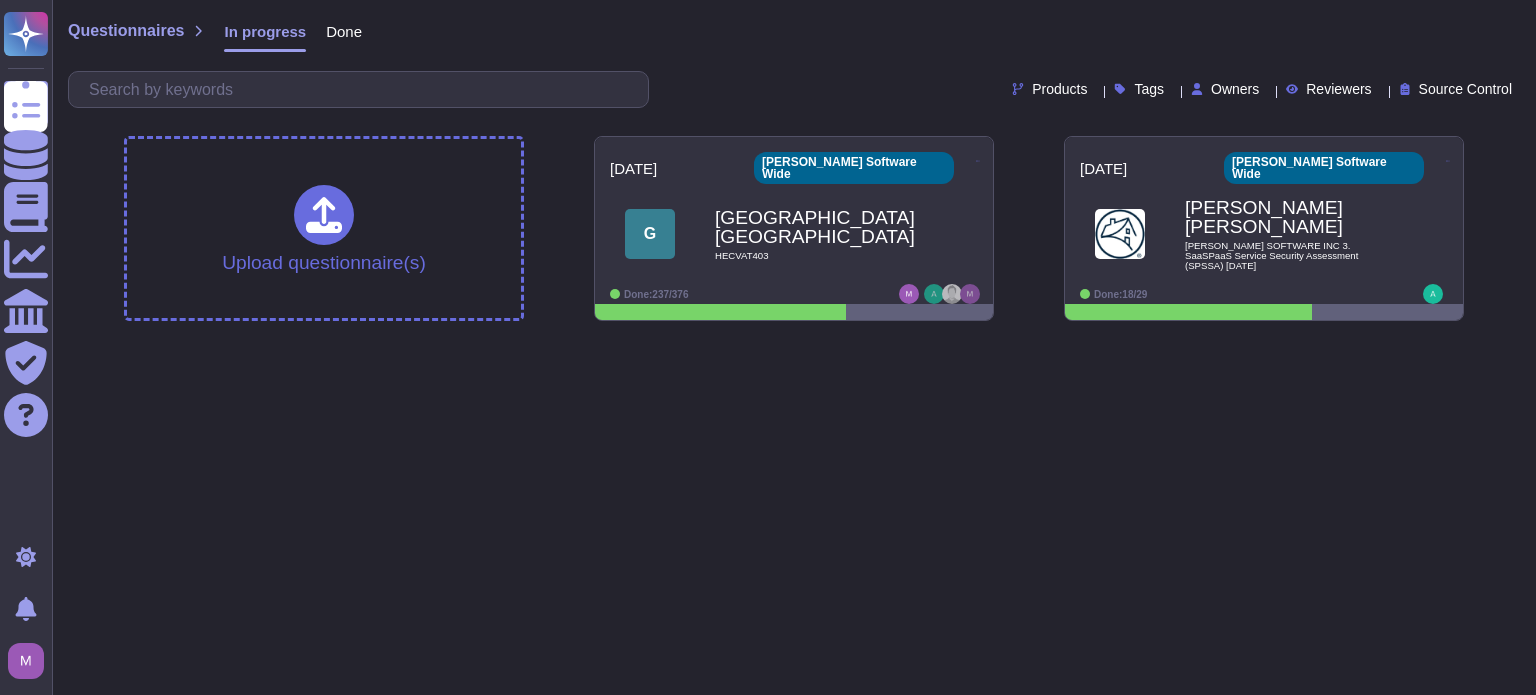 scroll, scrollTop: 0, scrollLeft: 0, axis: both 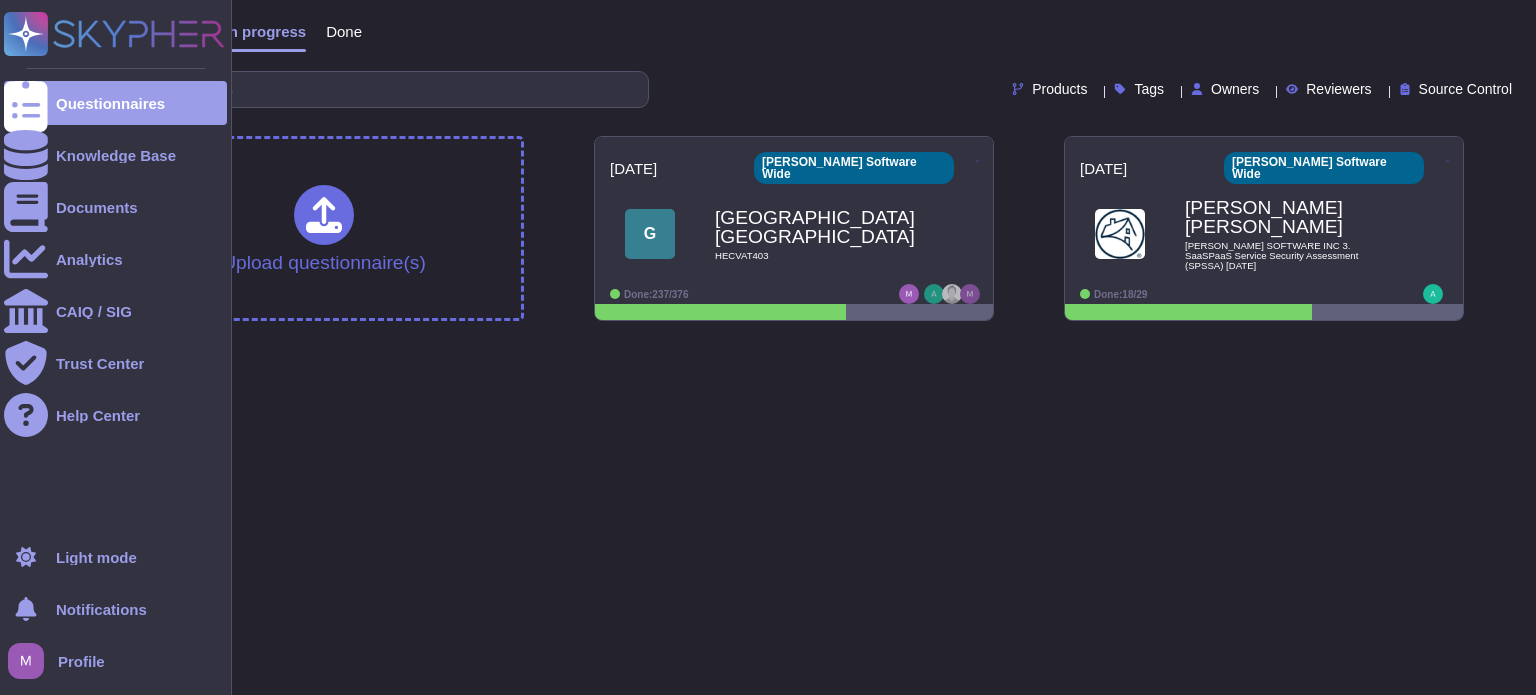 click 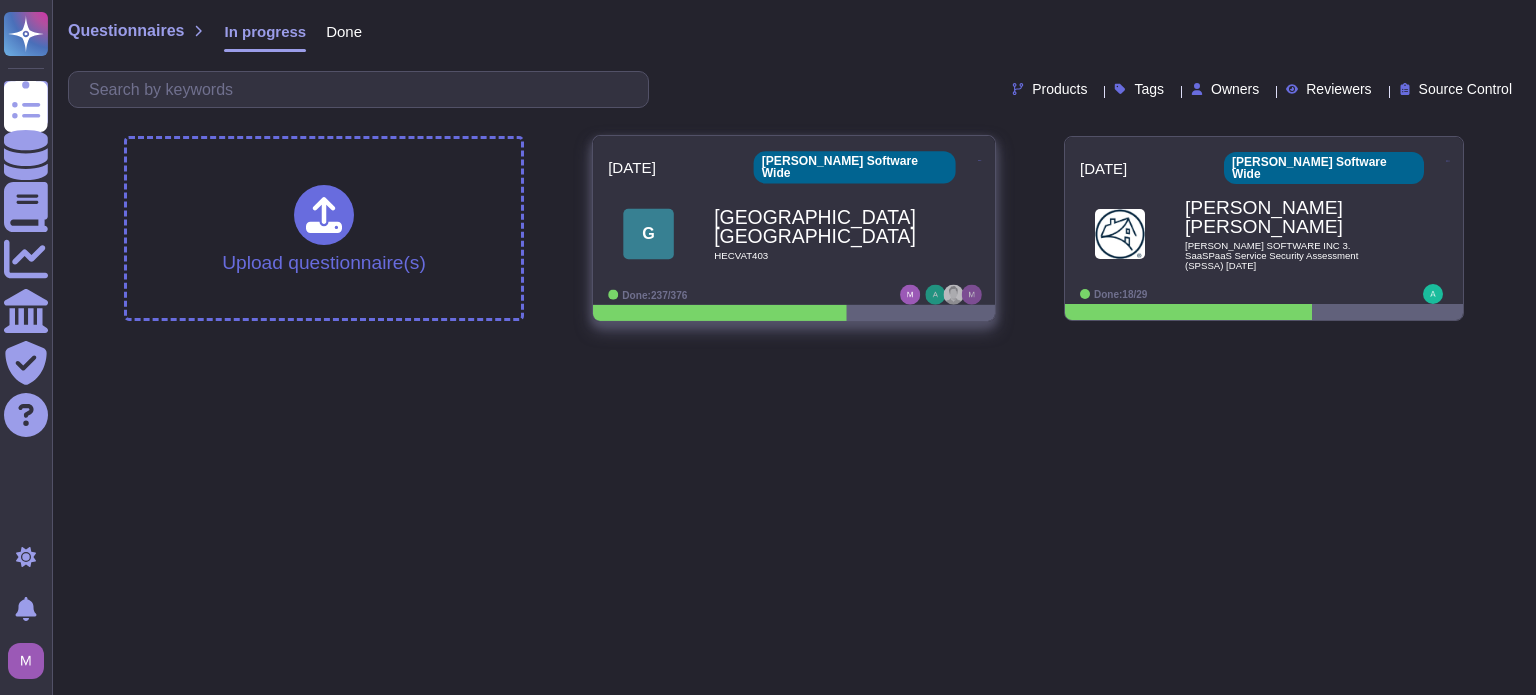 scroll, scrollTop: 0, scrollLeft: 0, axis: both 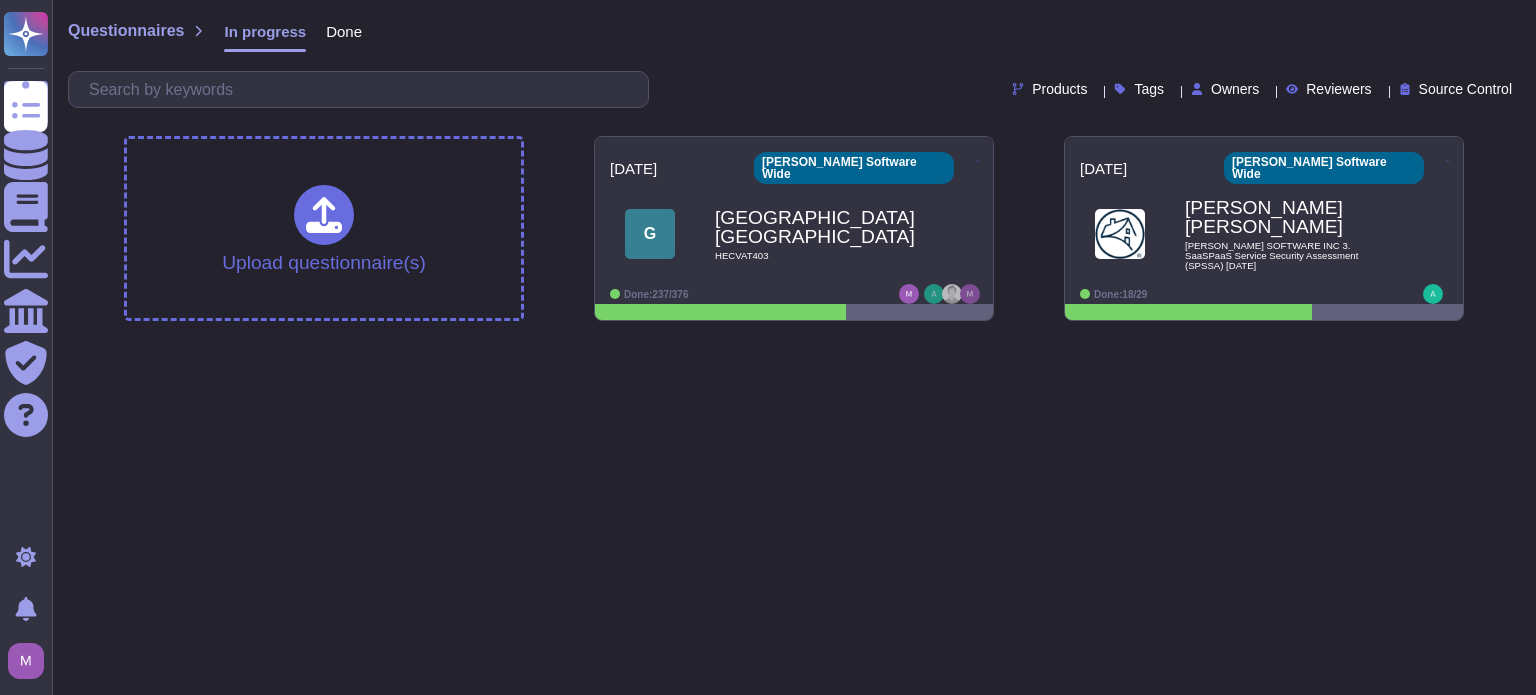 click on "Questionnaires In progress Done Products Tags Owners Reviewers Source Control Upload questionnaire(s)  [DATE] [PERSON_NAME] Software Wide G GeorgeTown University [GEOGRAPHIC_DATA] HECVAT403 Done: 237/376  [DATE] [PERSON_NAME] Software Wide [PERSON_NAME] SOFTWARE INC 3. SaaSPaaS Service Security Assessment (SPSSA) [DATE] Done: 18/29" at bounding box center [794, 168] 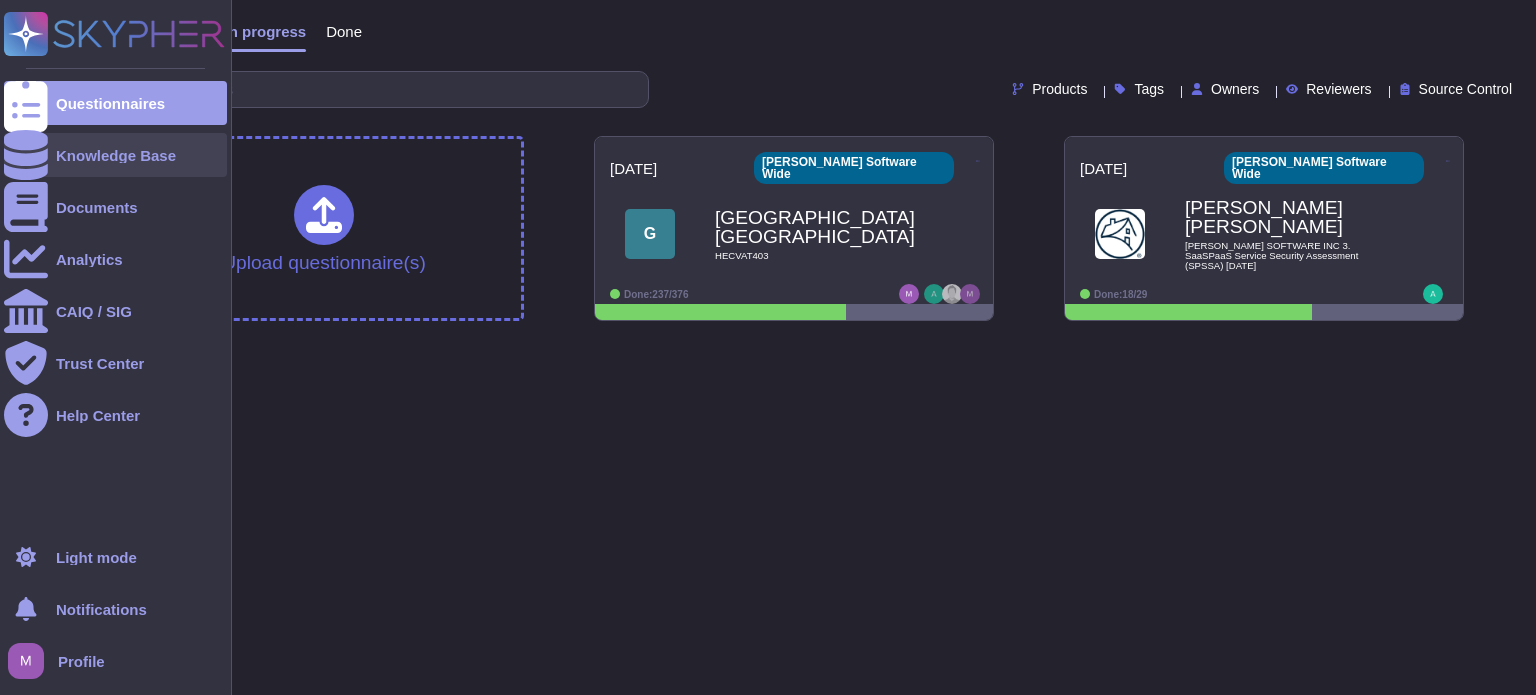 click at bounding box center [26, 155] 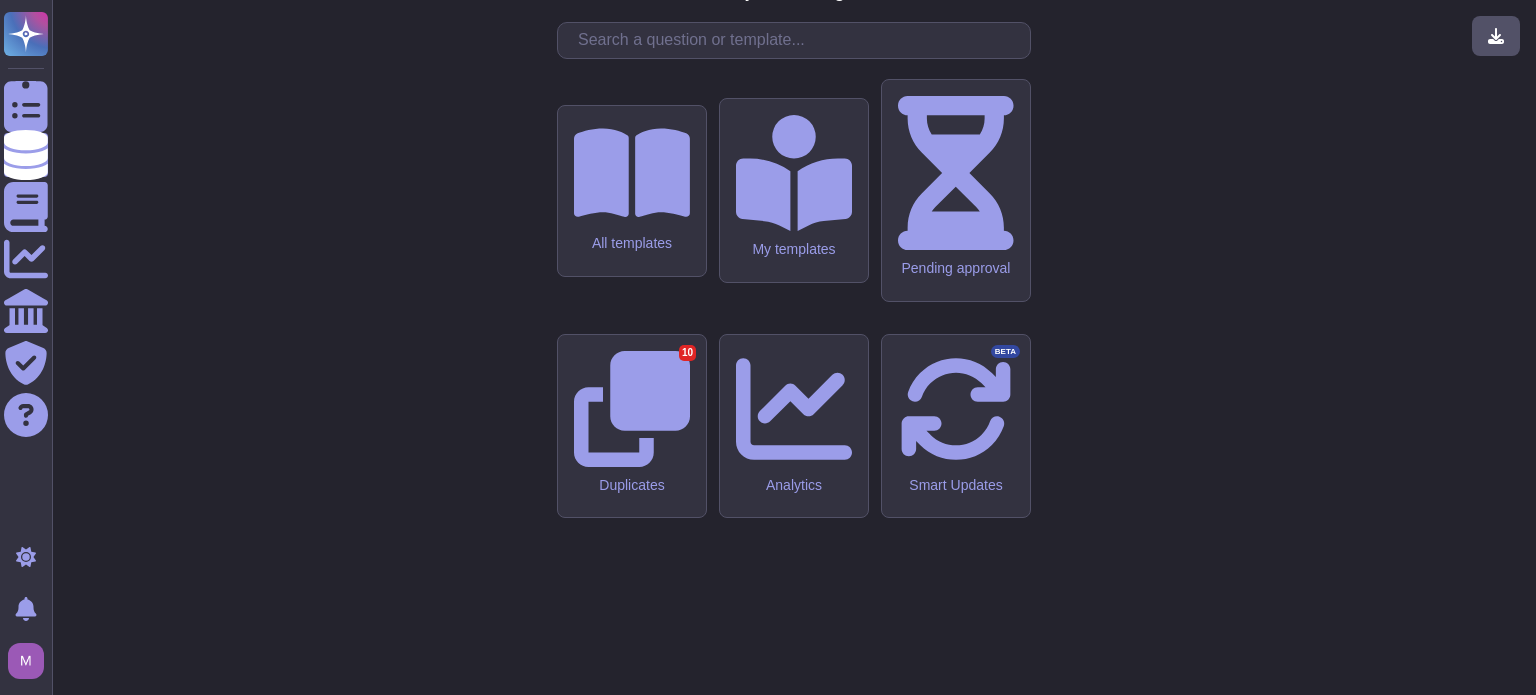 scroll, scrollTop: 0, scrollLeft: 0, axis: both 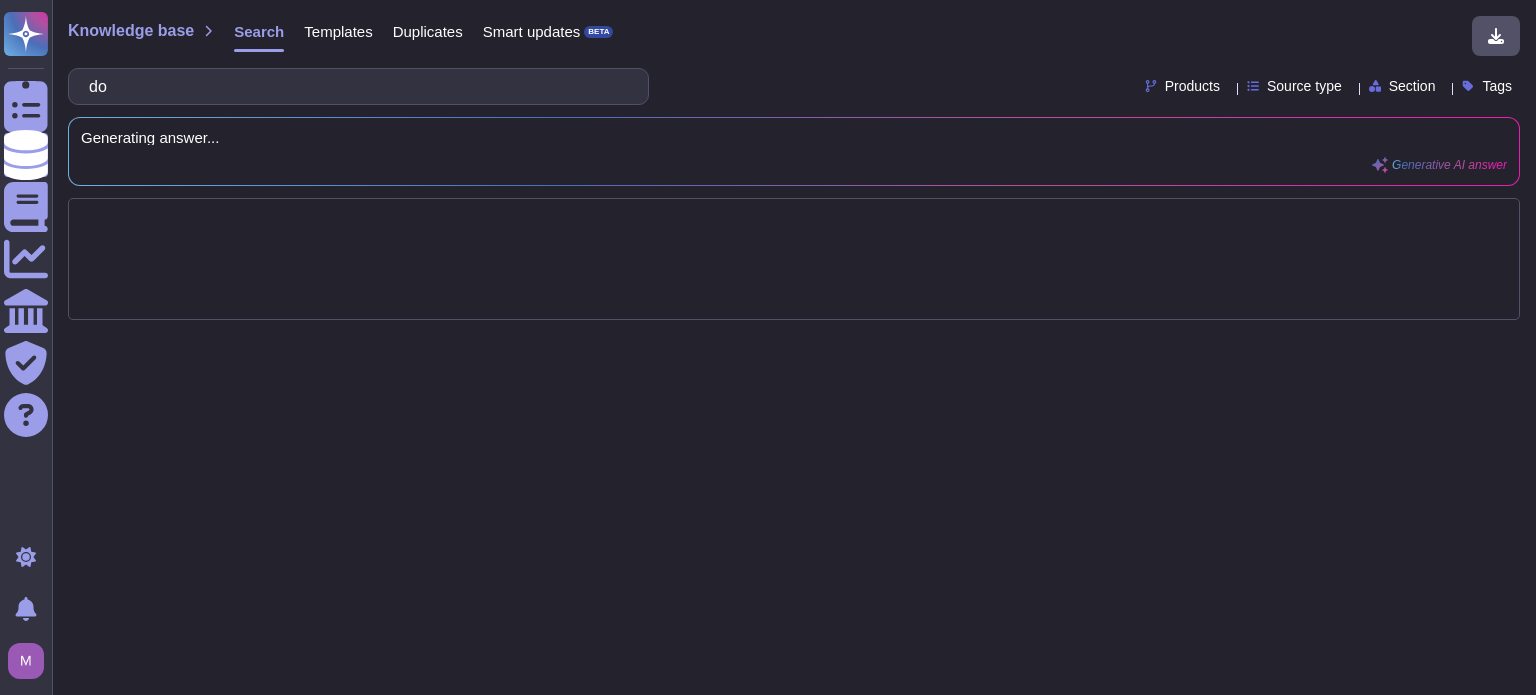 type on "d" 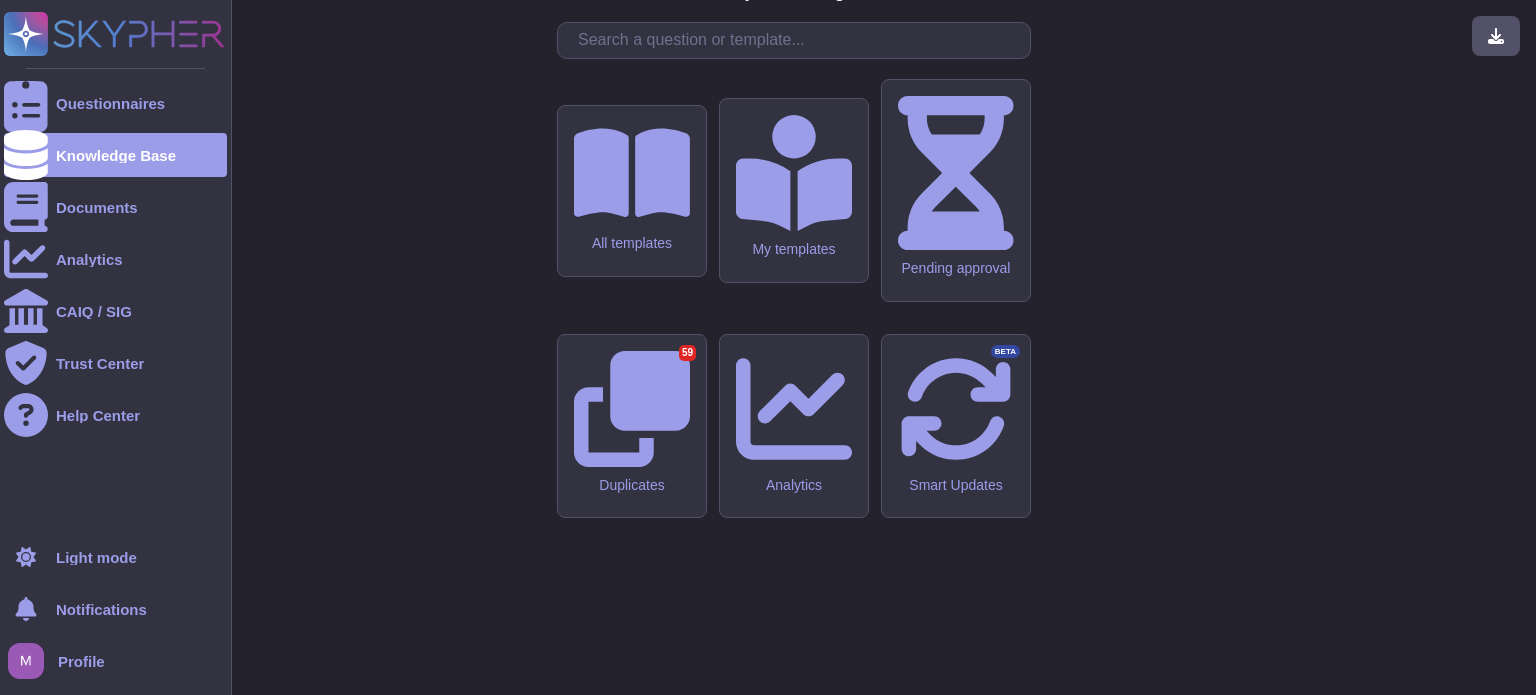 click 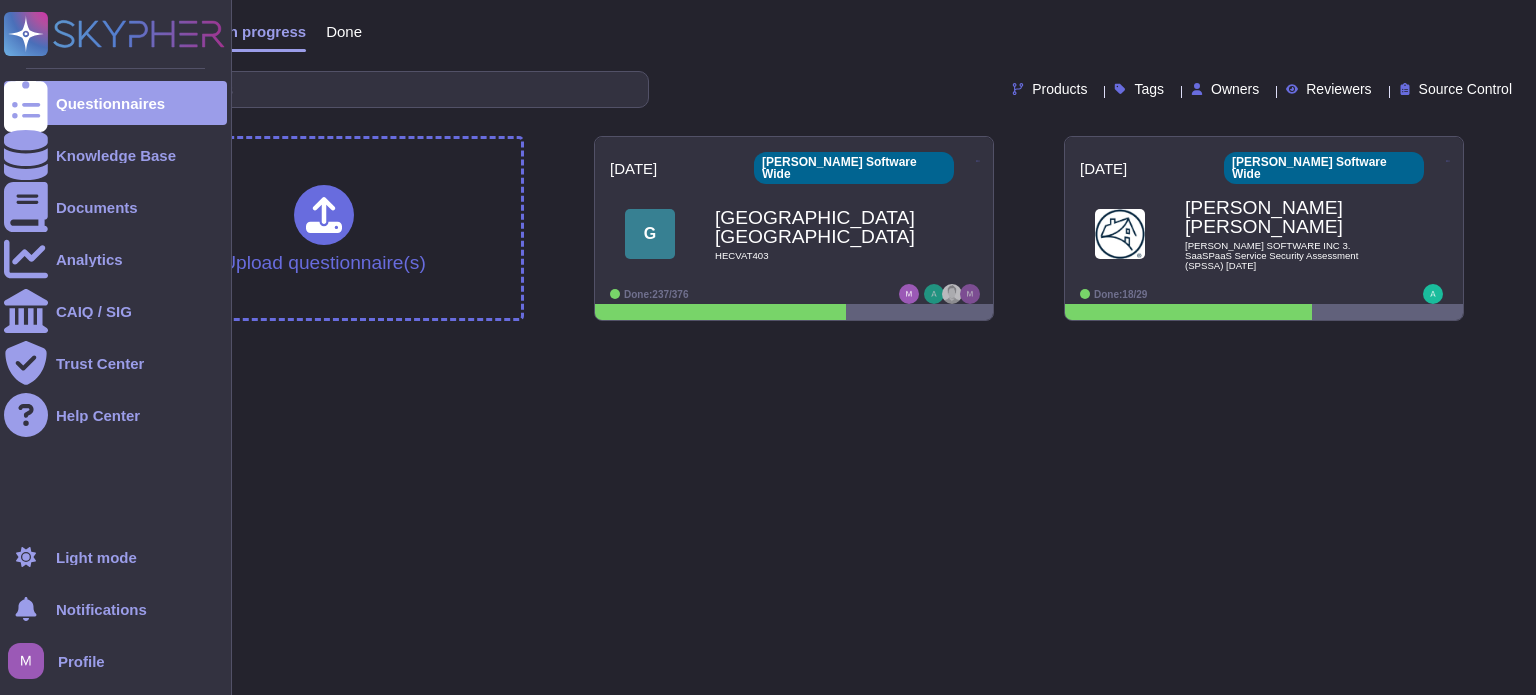 scroll, scrollTop: 0, scrollLeft: 0, axis: both 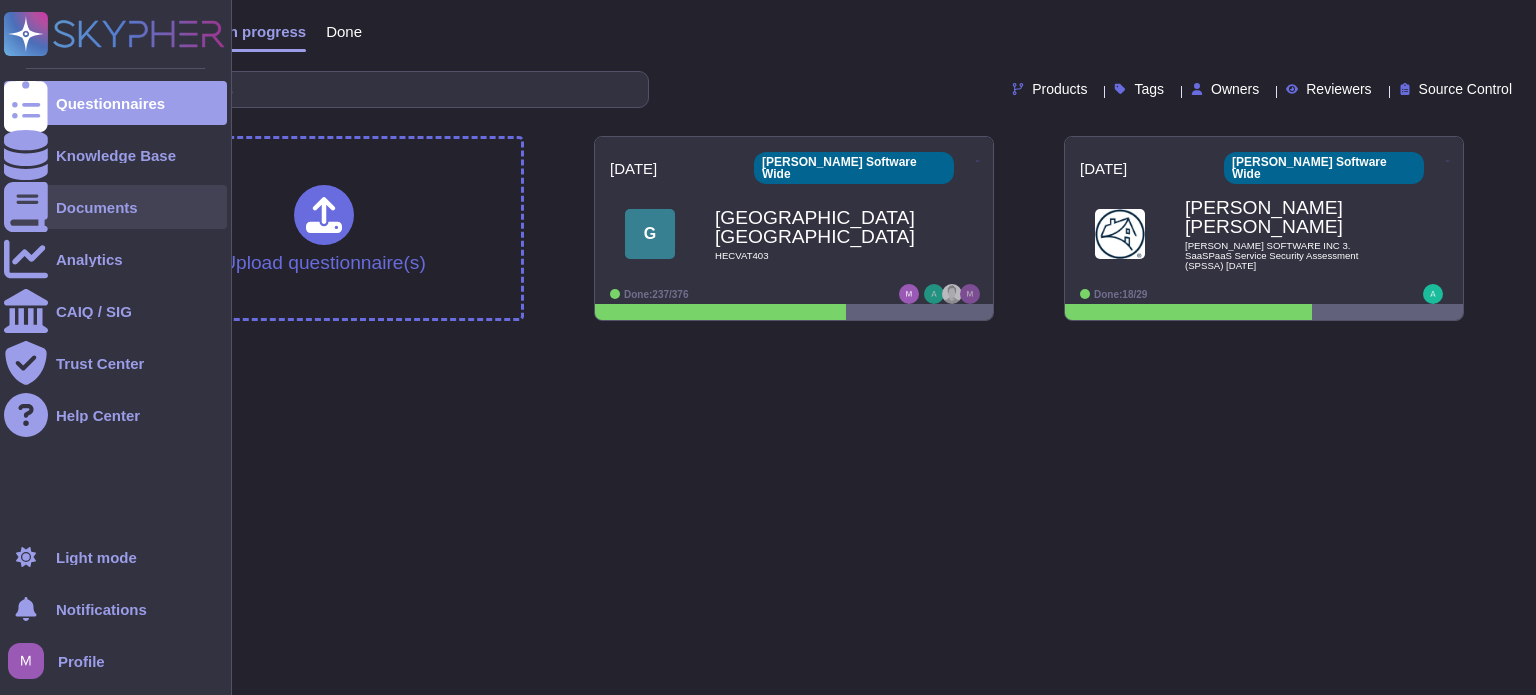 click on "Documents" at bounding box center (115, 207) 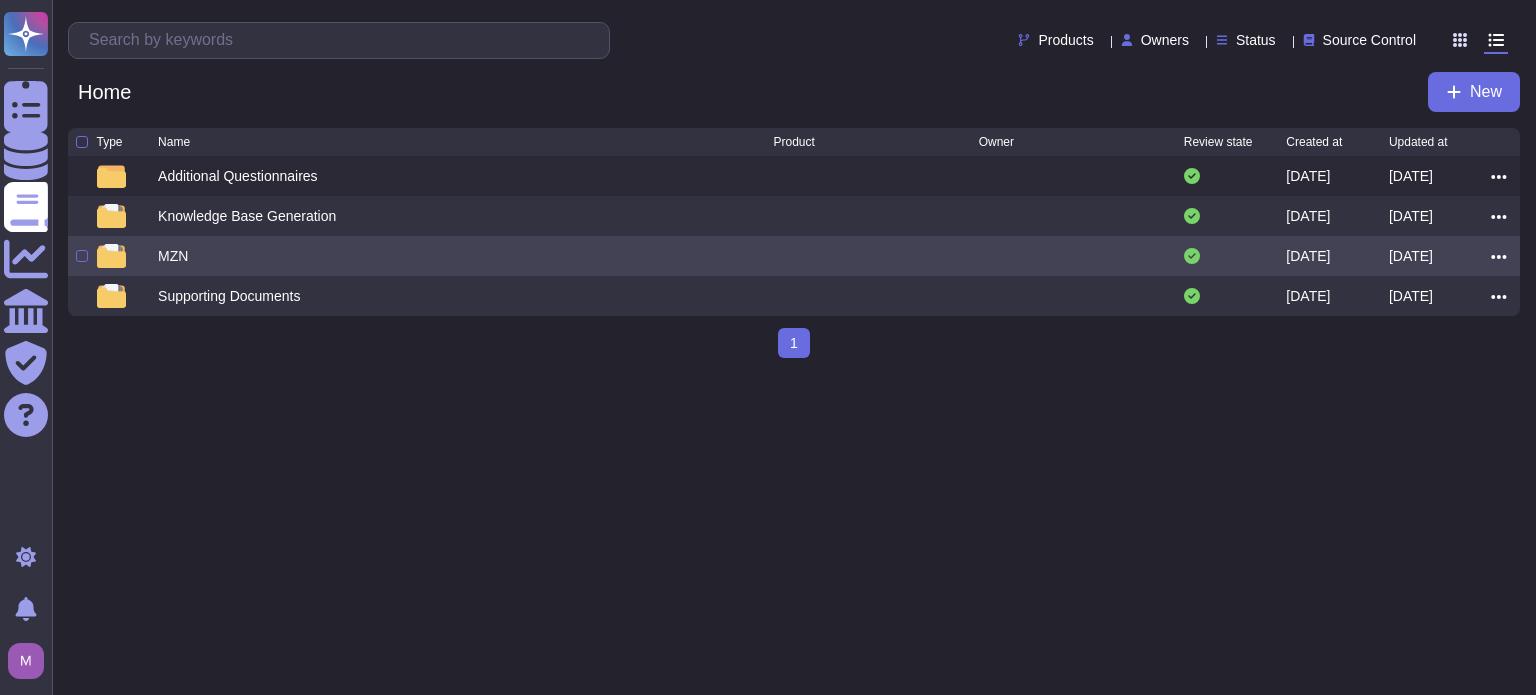 click on "MZN" at bounding box center (173, 256) 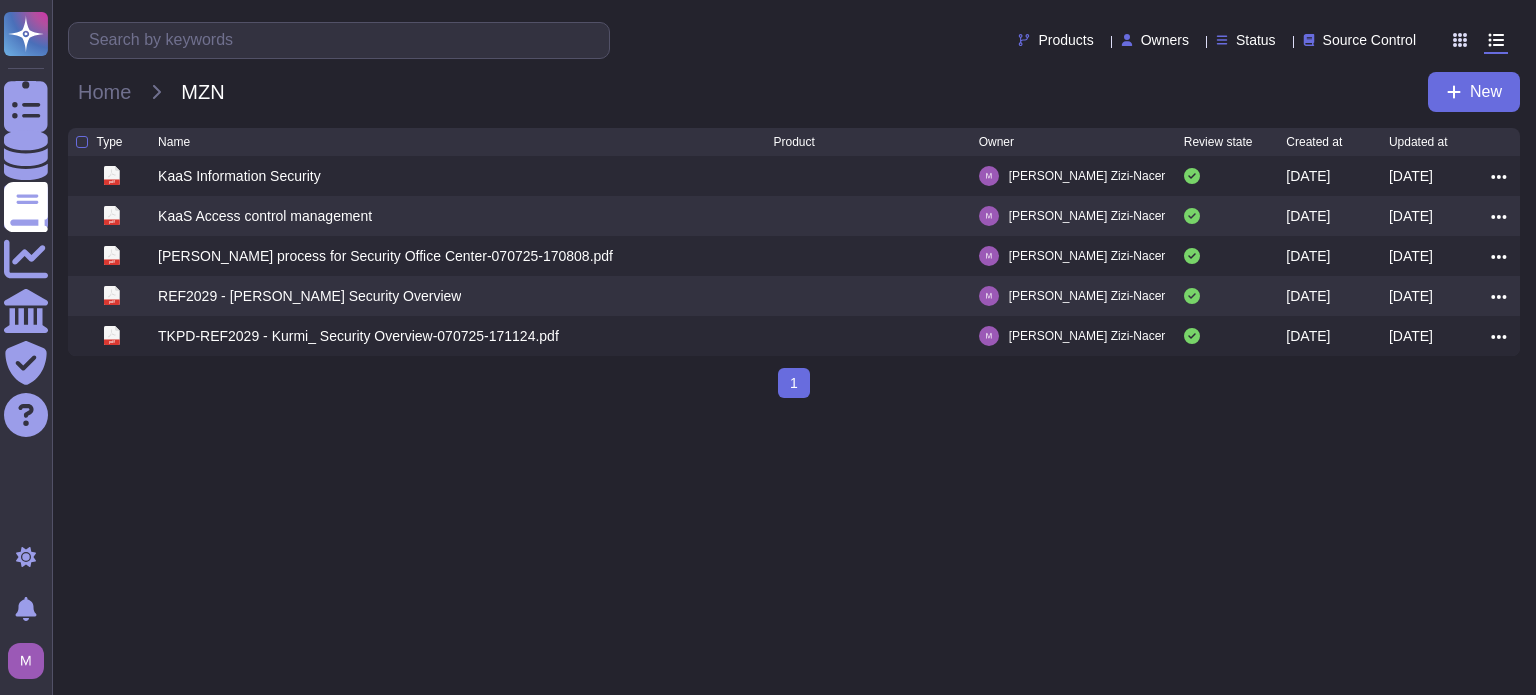 scroll, scrollTop: 0, scrollLeft: 0, axis: both 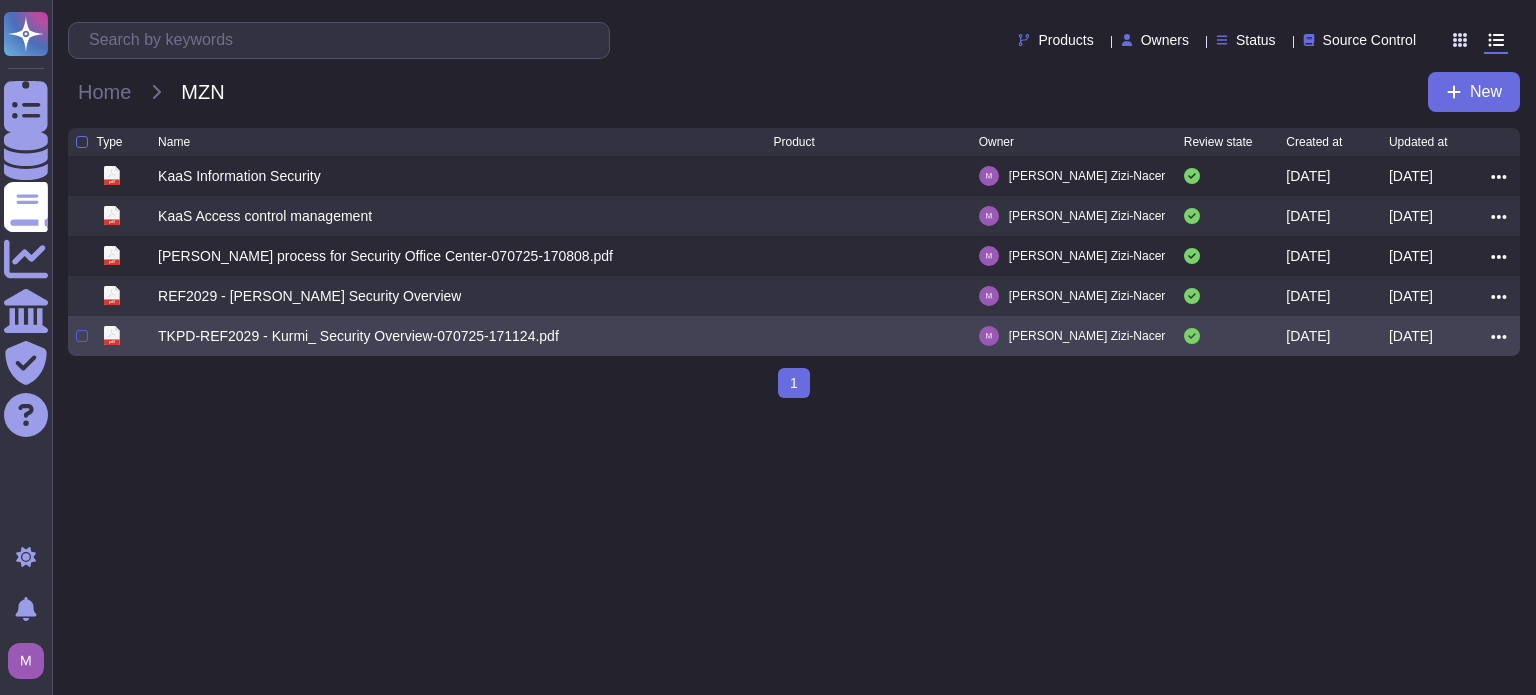 click at bounding box center [82, 336] 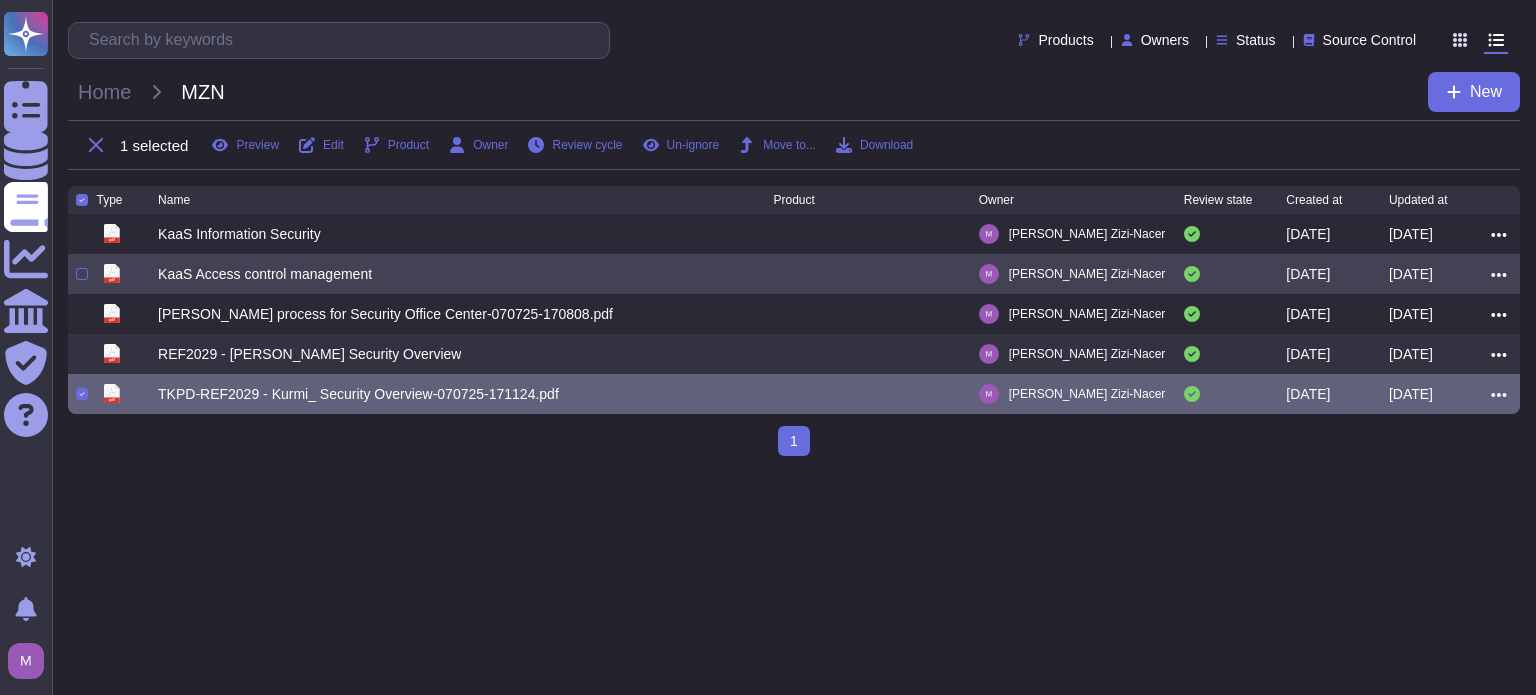 scroll, scrollTop: 0, scrollLeft: 0, axis: both 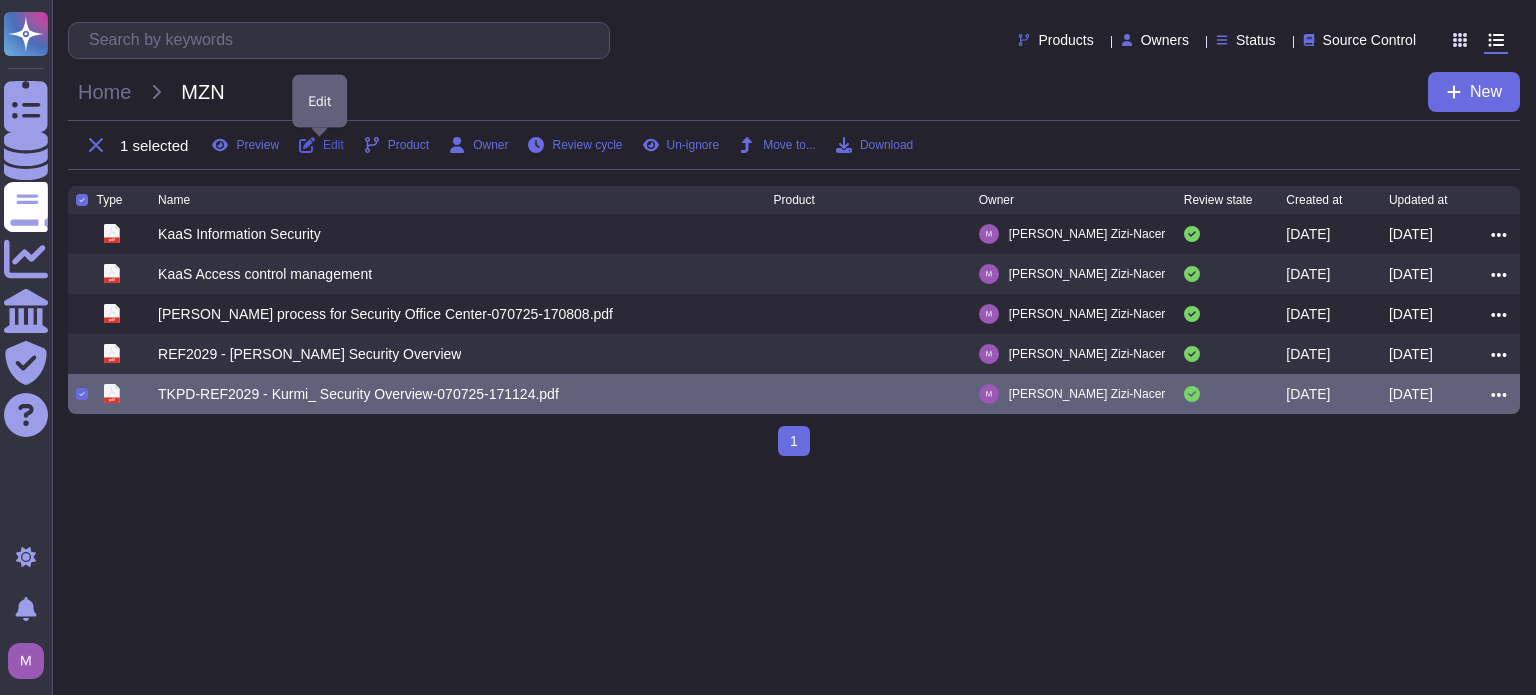 click 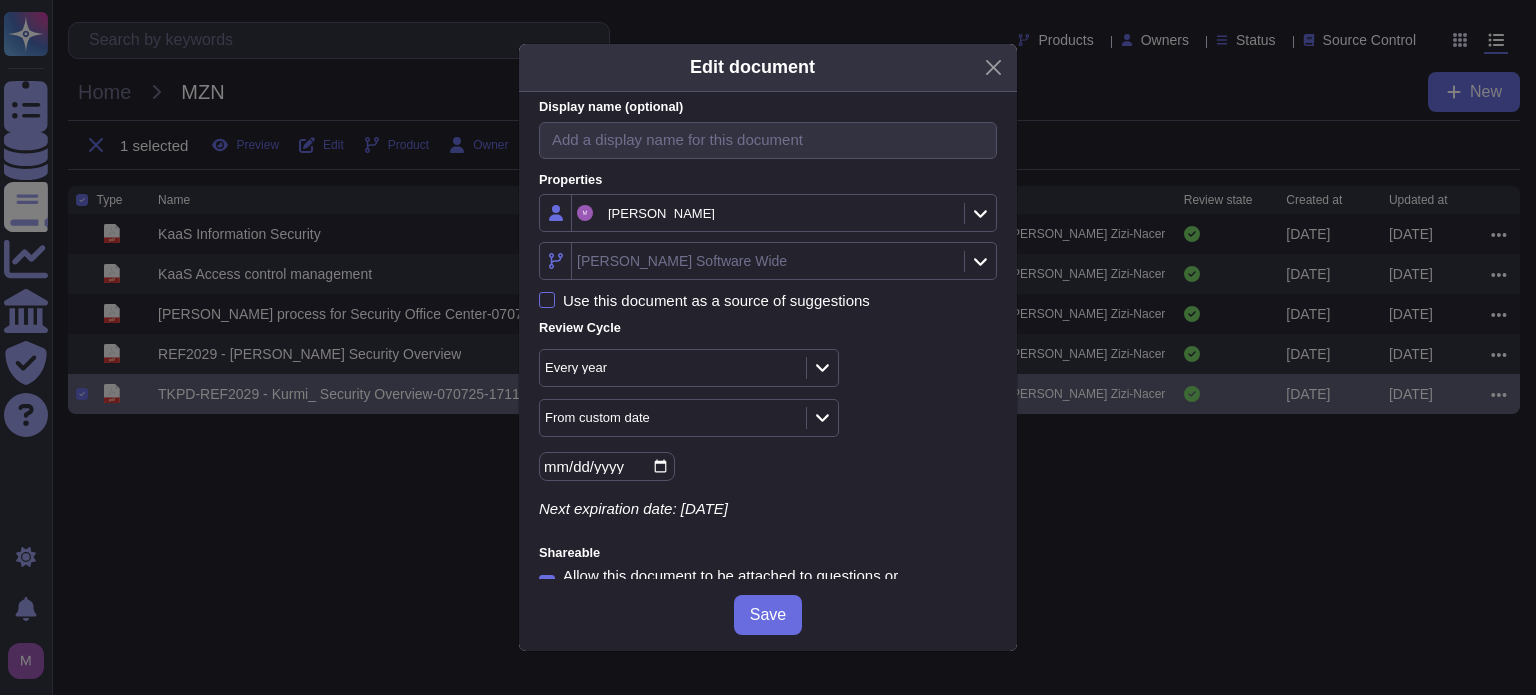 scroll, scrollTop: 265, scrollLeft: 0, axis: vertical 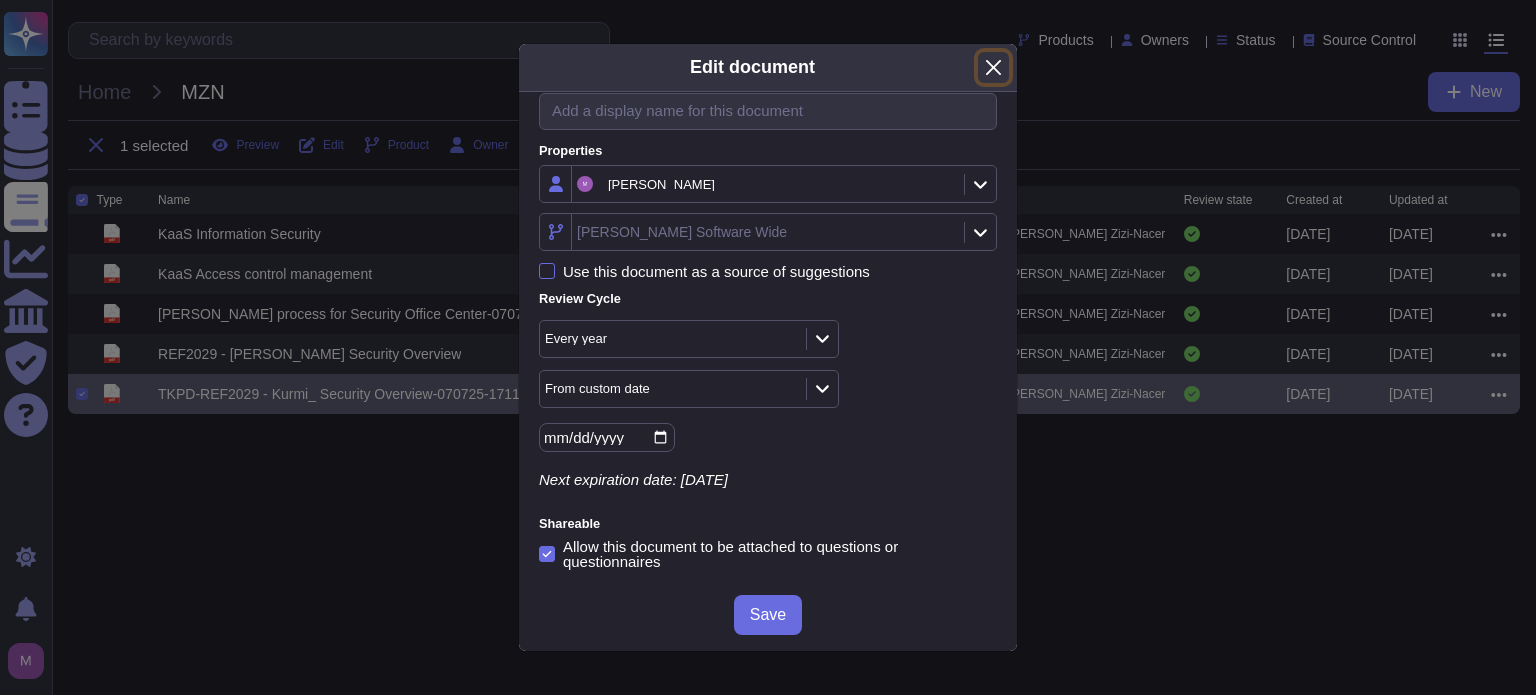 click at bounding box center [993, 67] 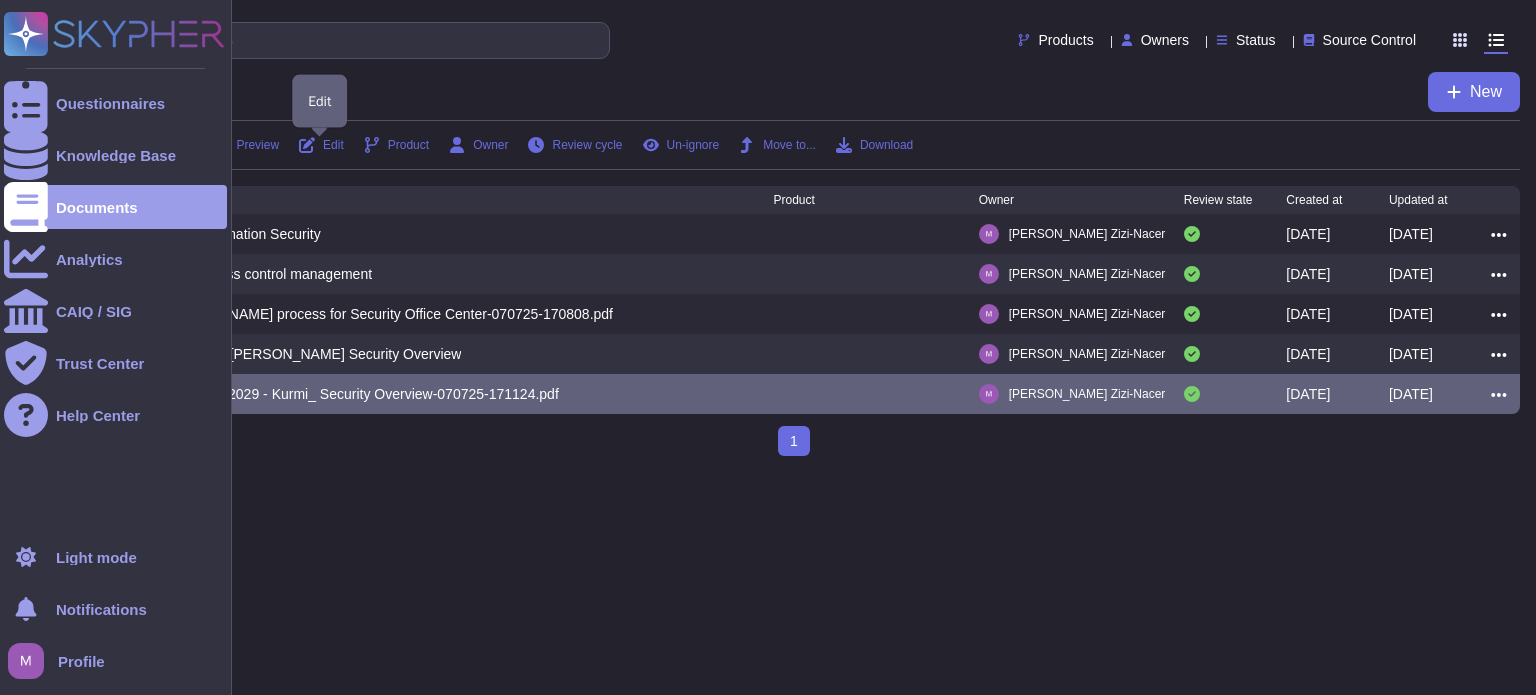 click 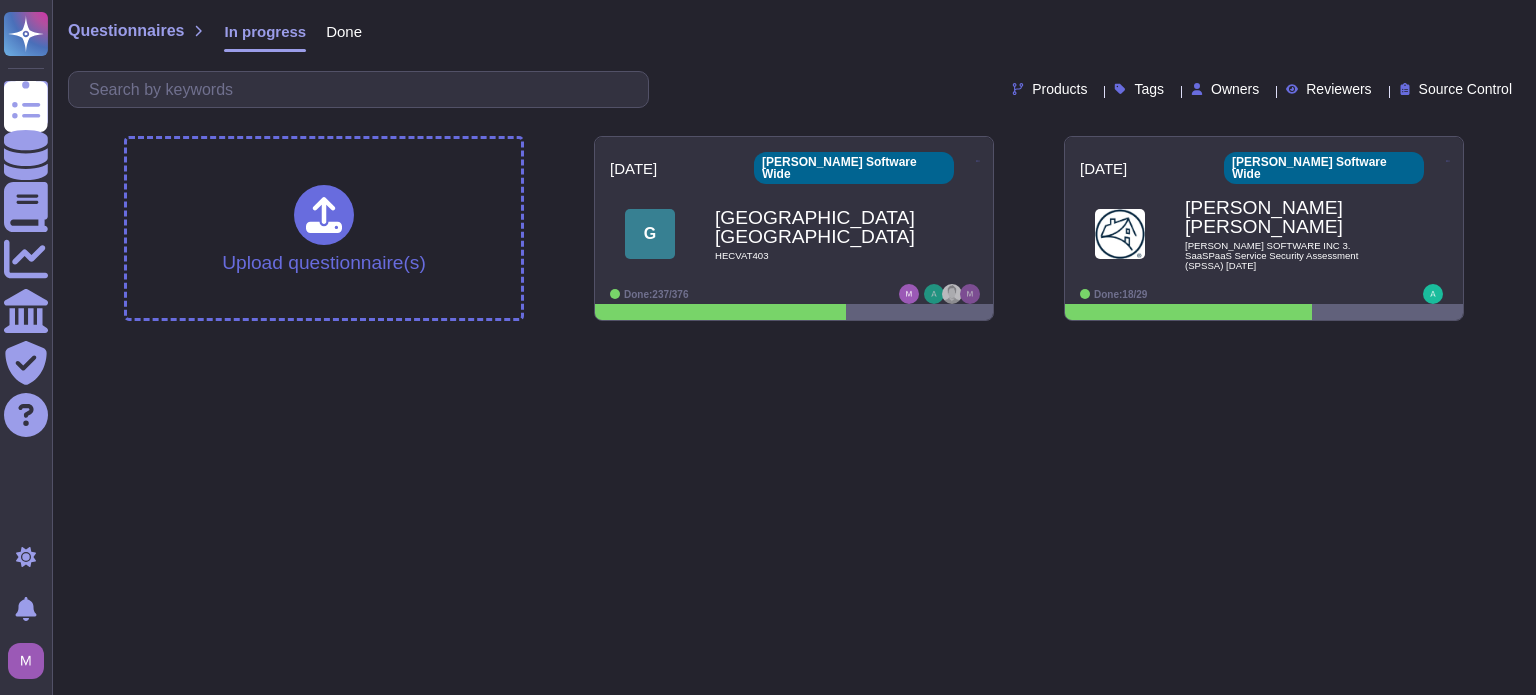 scroll, scrollTop: 0, scrollLeft: 0, axis: both 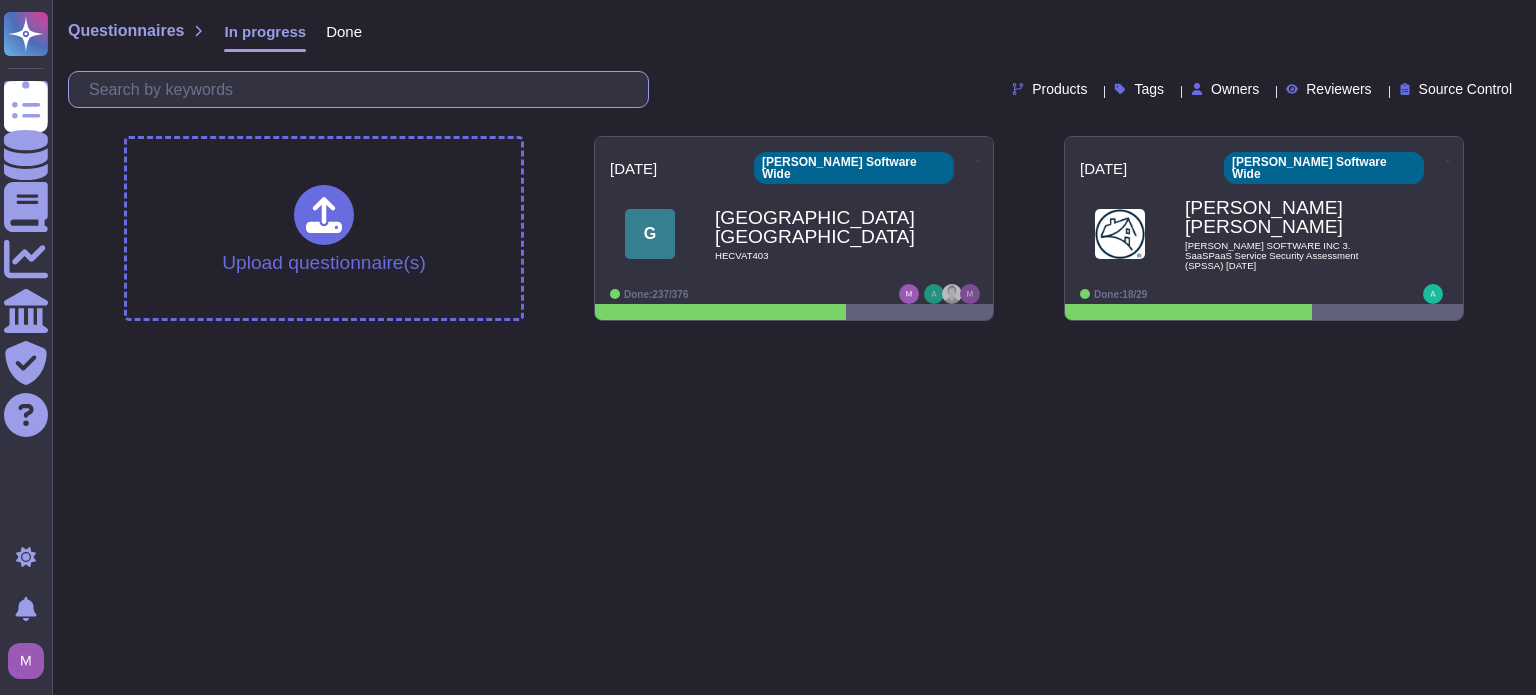 click at bounding box center [363, 89] 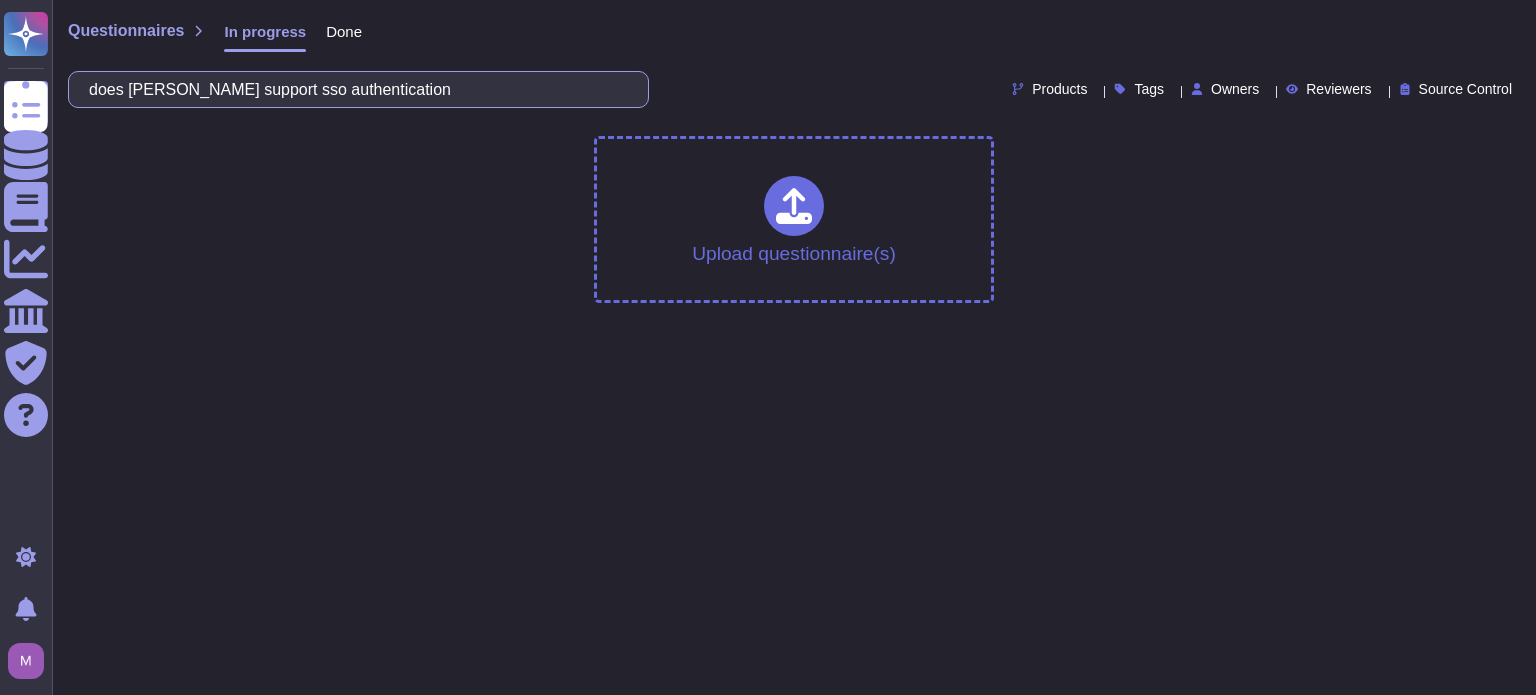 type on "does [PERSON_NAME] support sso authentication" 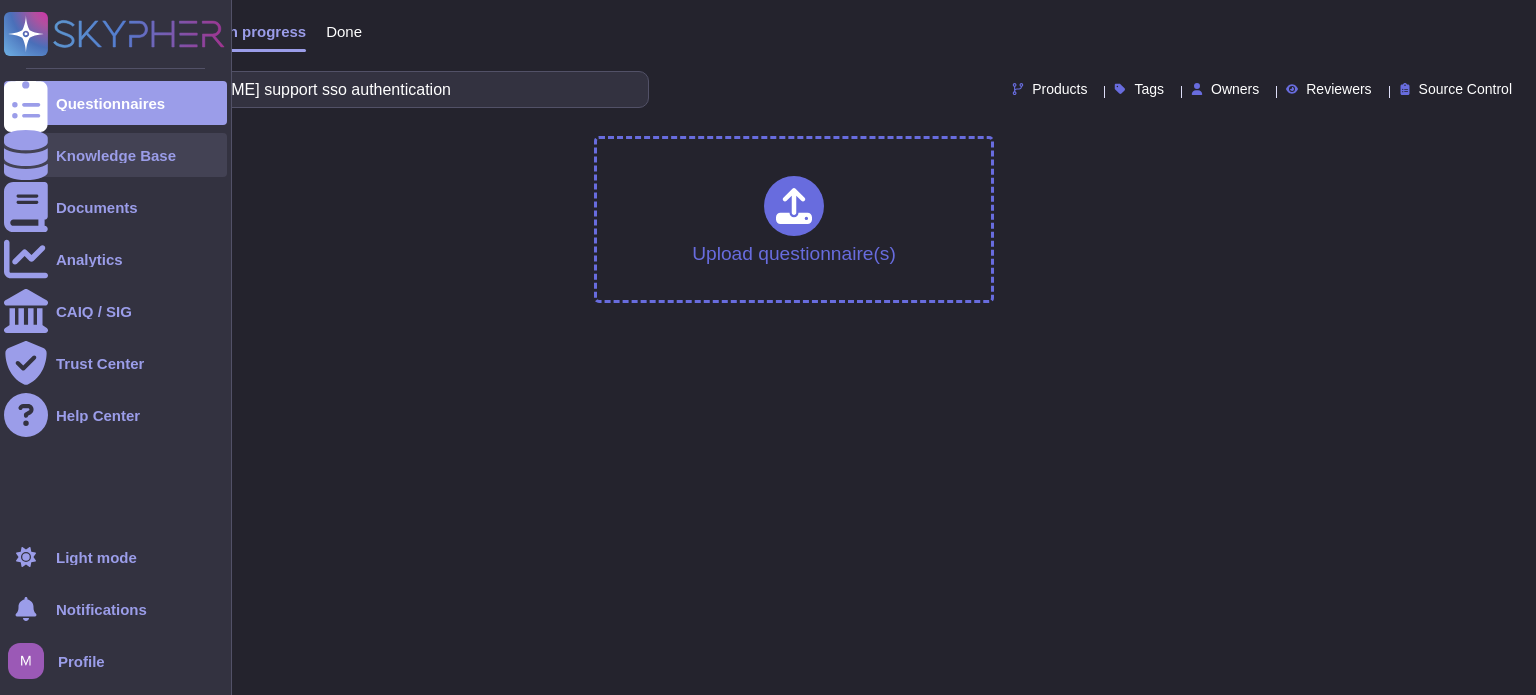 click 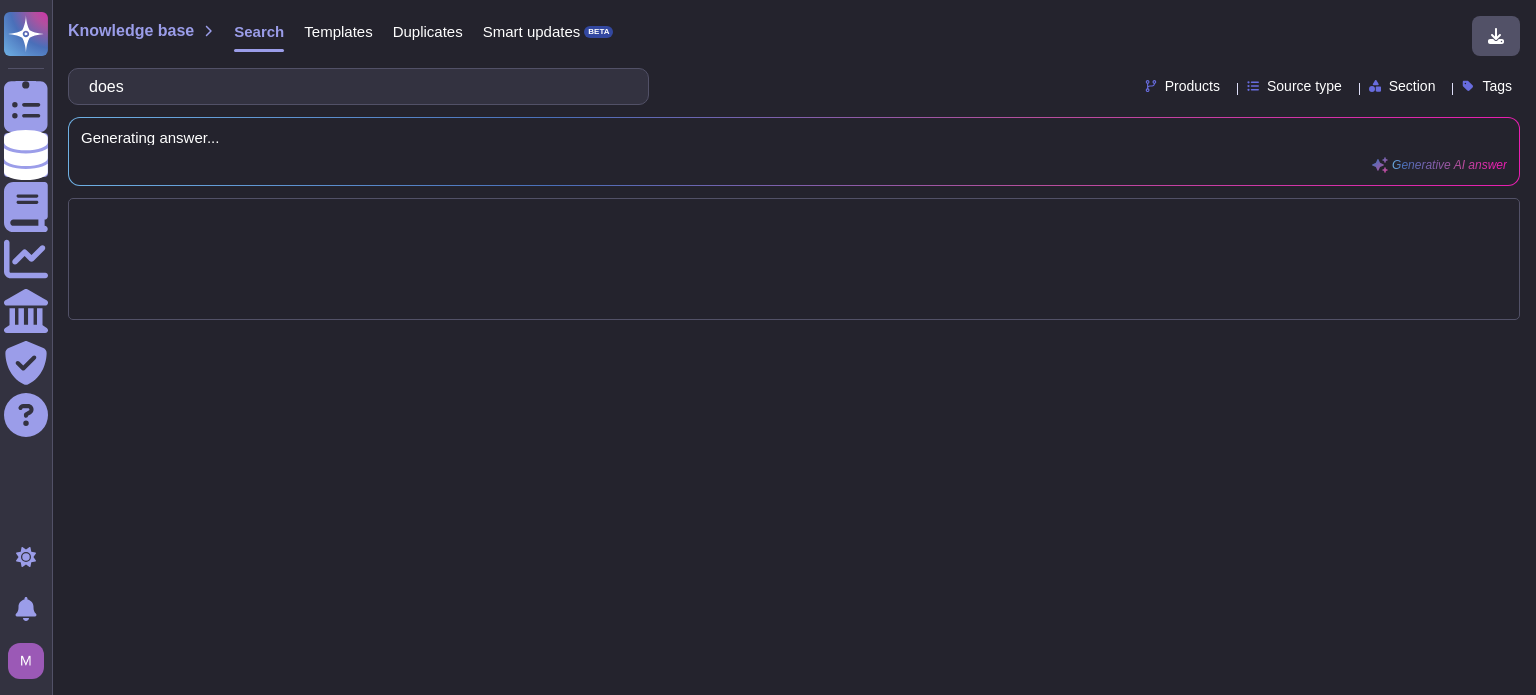scroll, scrollTop: 0, scrollLeft: 0, axis: both 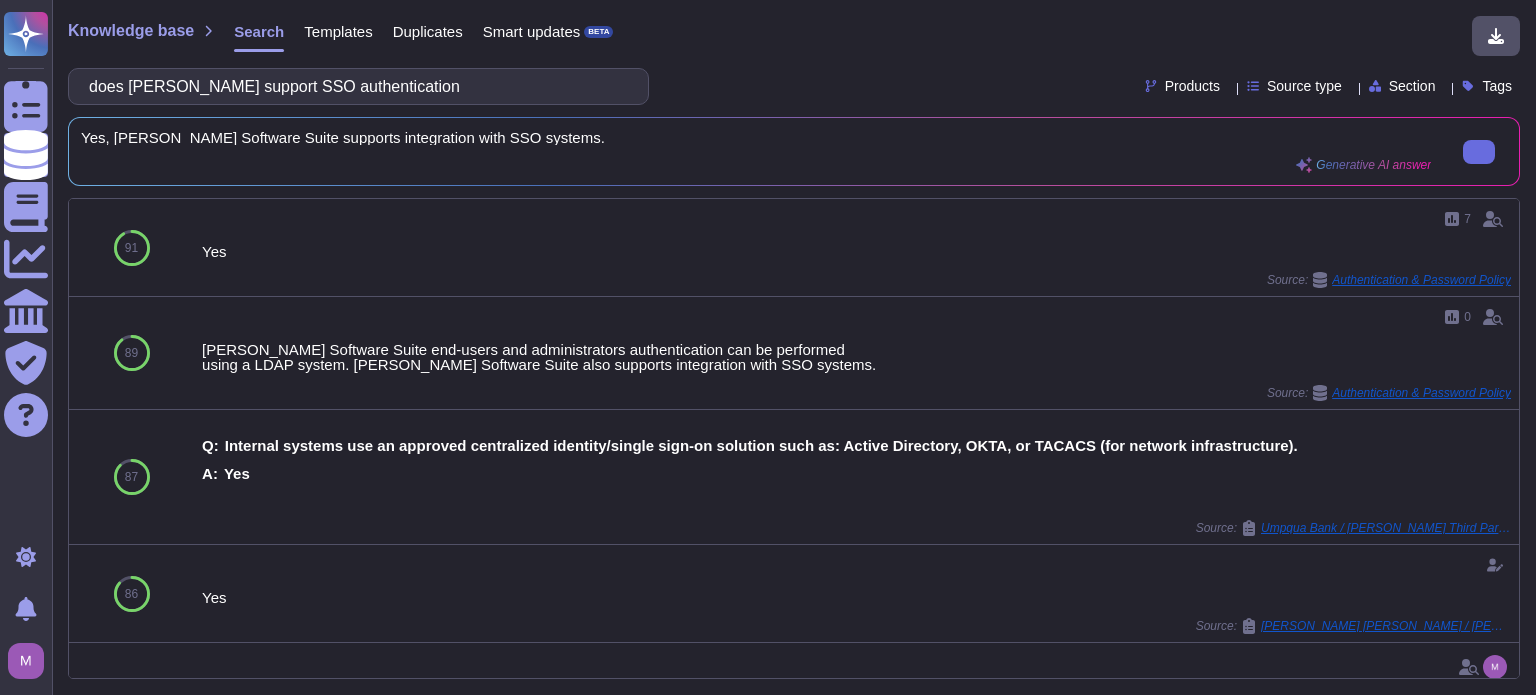 type on "does [PERSON_NAME] support SSO authentication" 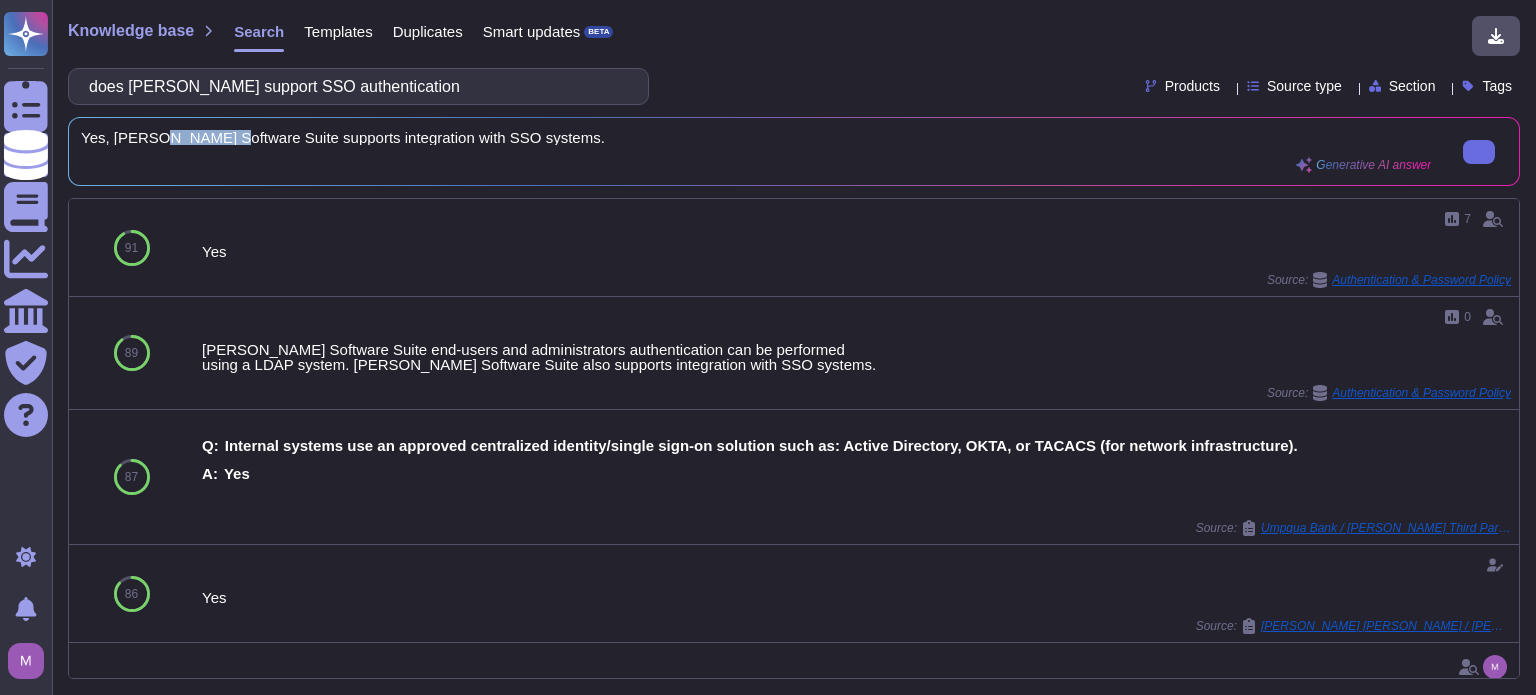 click on "Yes, [PERSON_NAME] Software Suite supports integration with SSO systems." at bounding box center [756, 137] 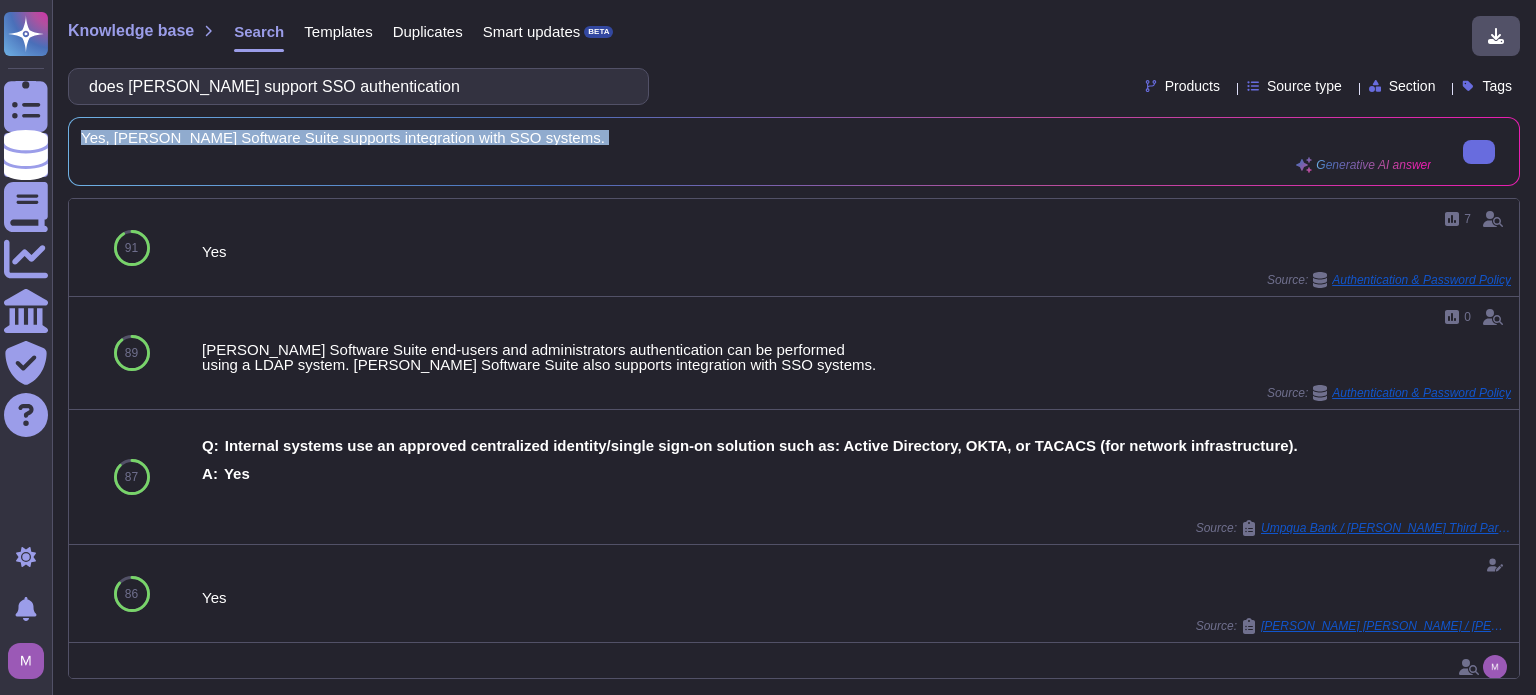 click on "Yes, [PERSON_NAME] Software Suite supports integration with SSO systems." at bounding box center [756, 137] 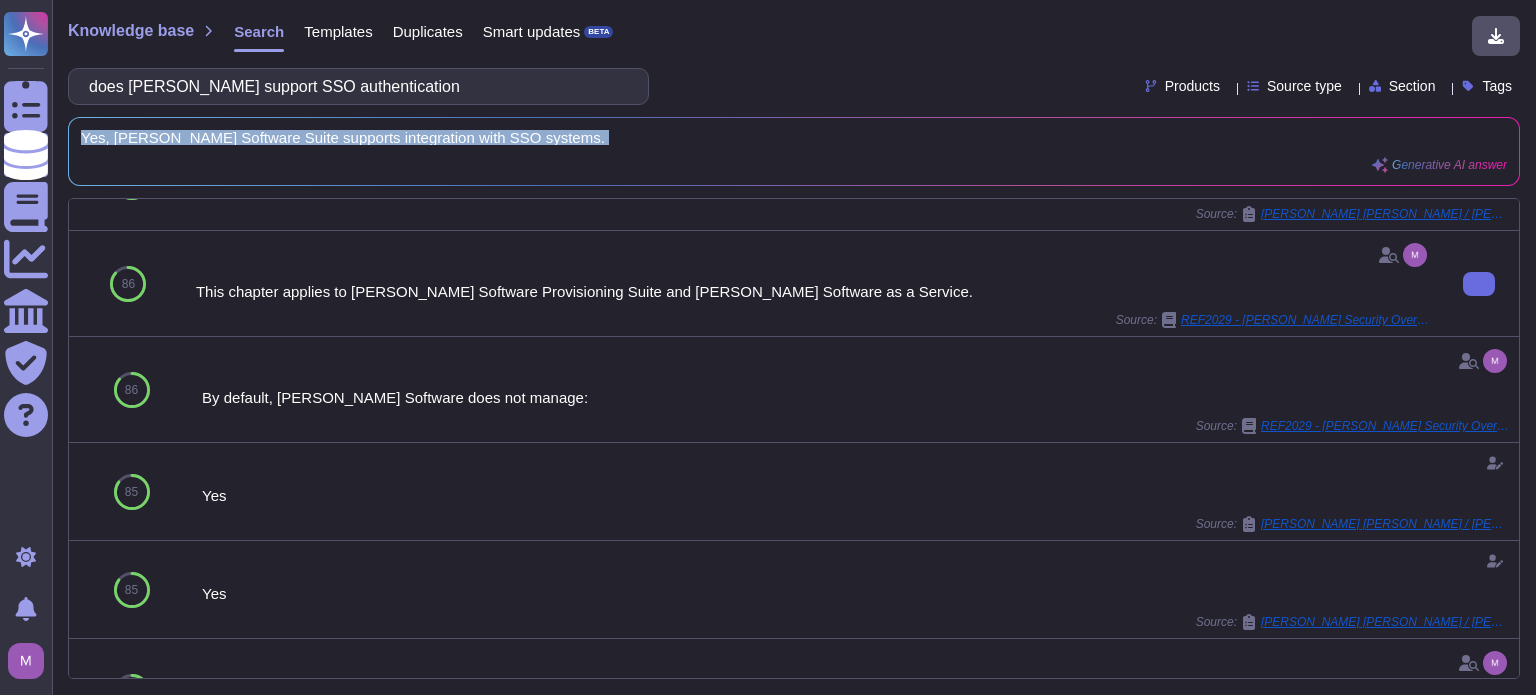 scroll, scrollTop: 411, scrollLeft: 0, axis: vertical 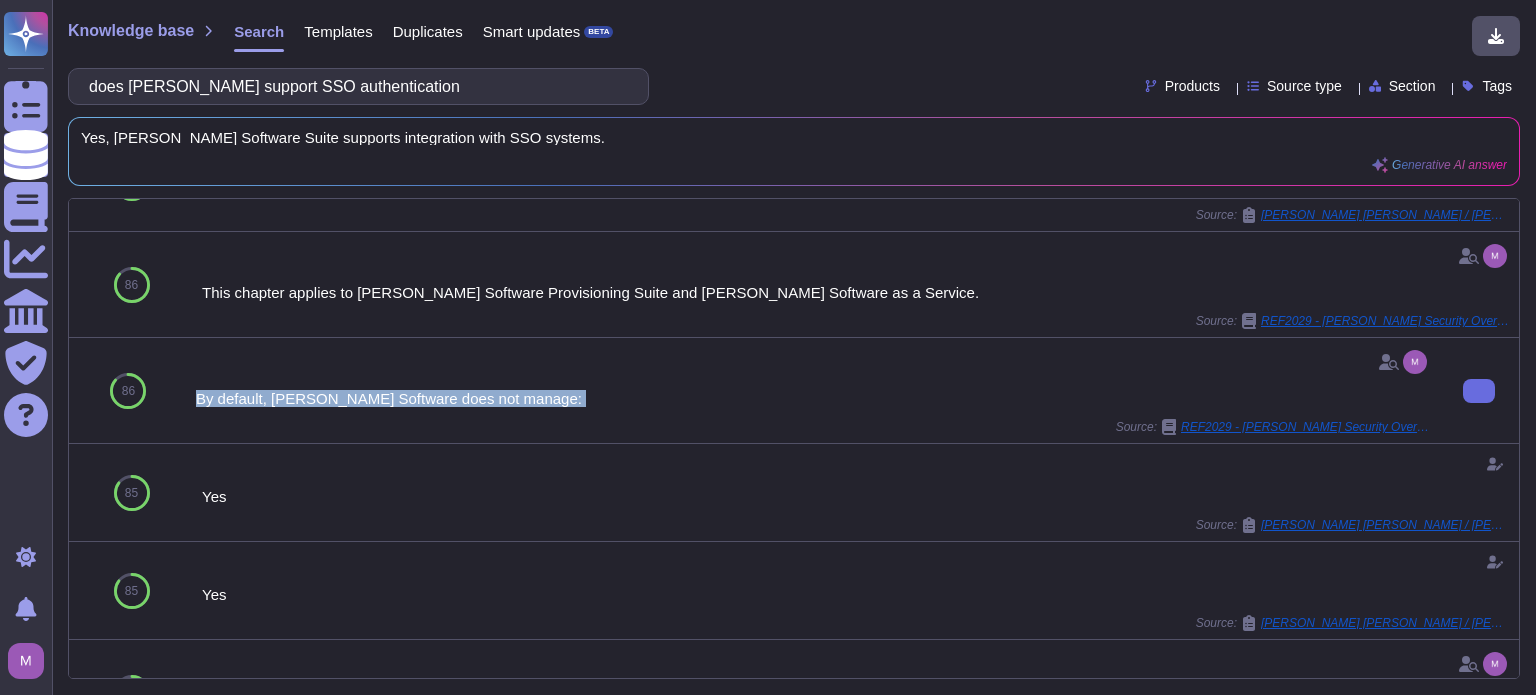 drag, startPoint x: 196, startPoint y: 403, endPoint x: 513, endPoint y: 414, distance: 317.1908 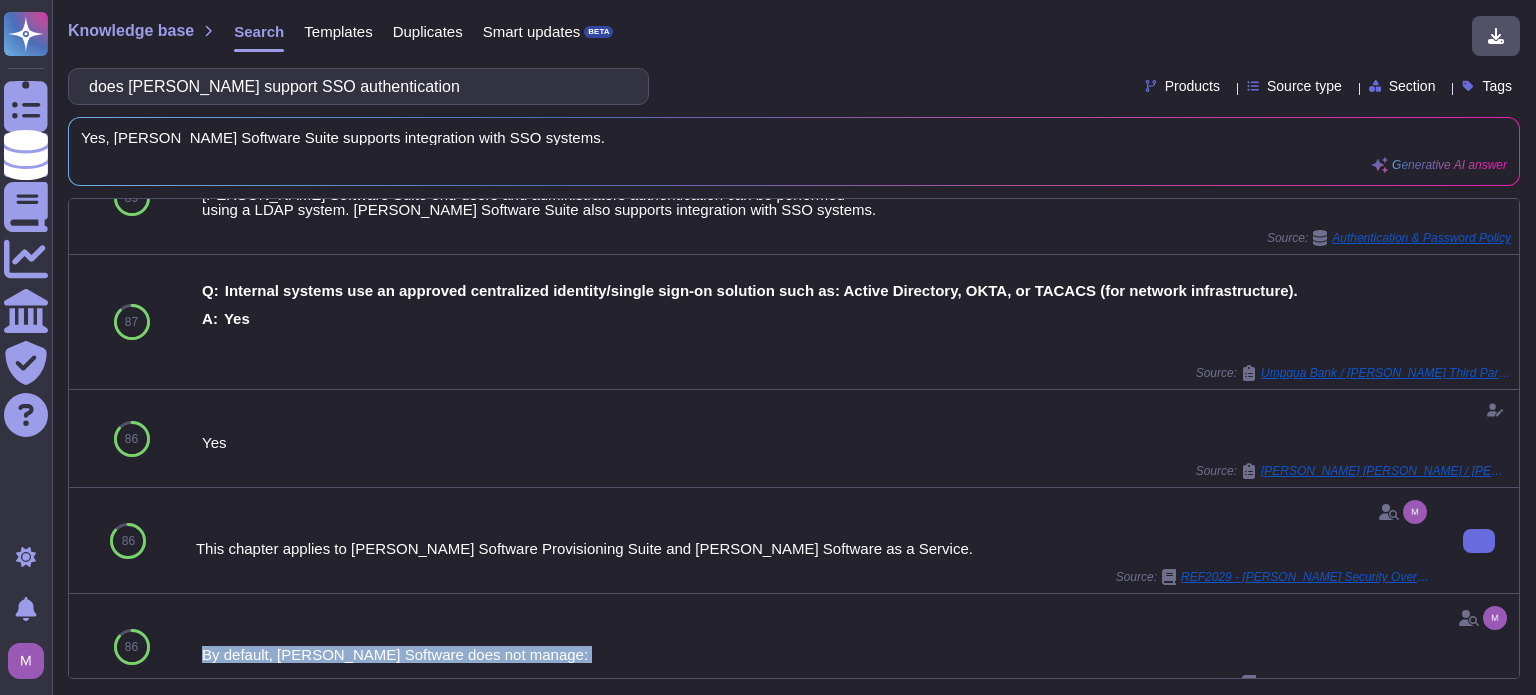 scroll, scrollTop: 0, scrollLeft: 0, axis: both 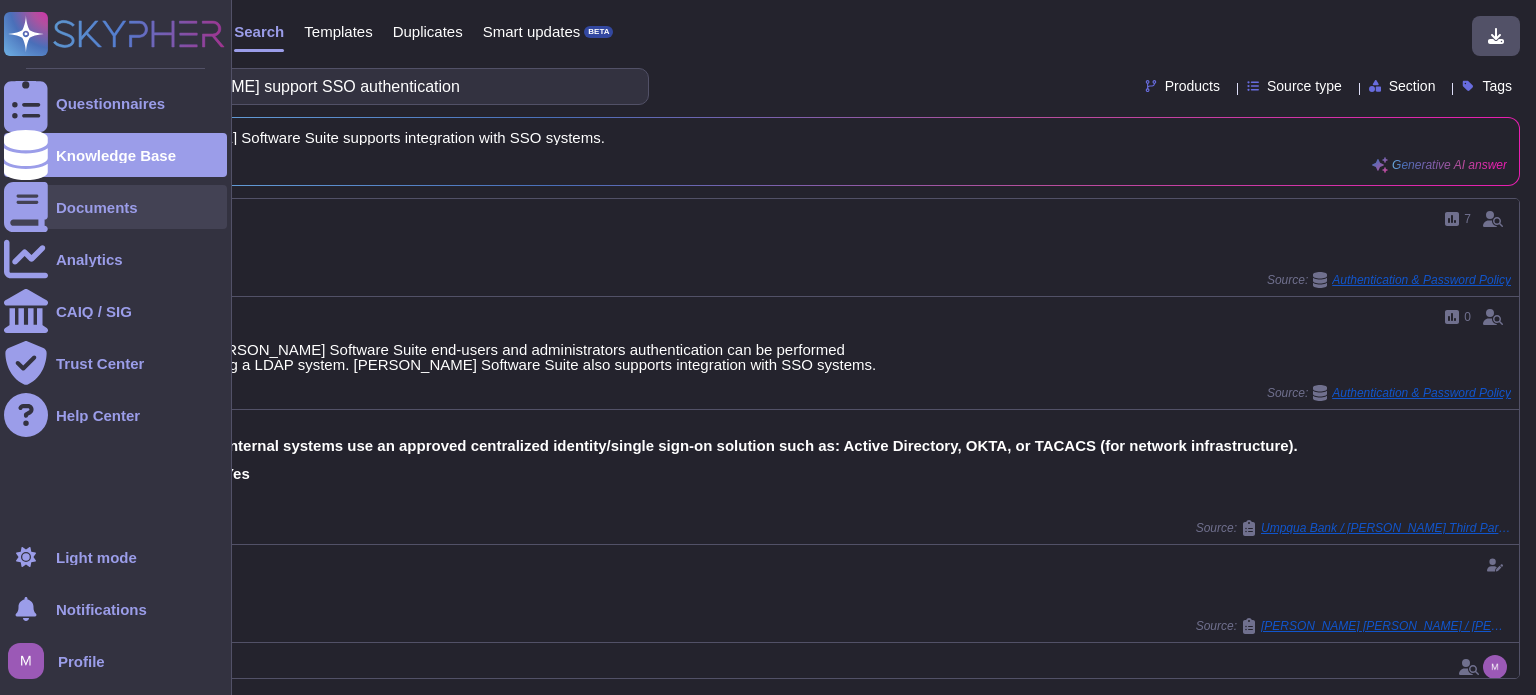 click on "Documents" at bounding box center [115, 207] 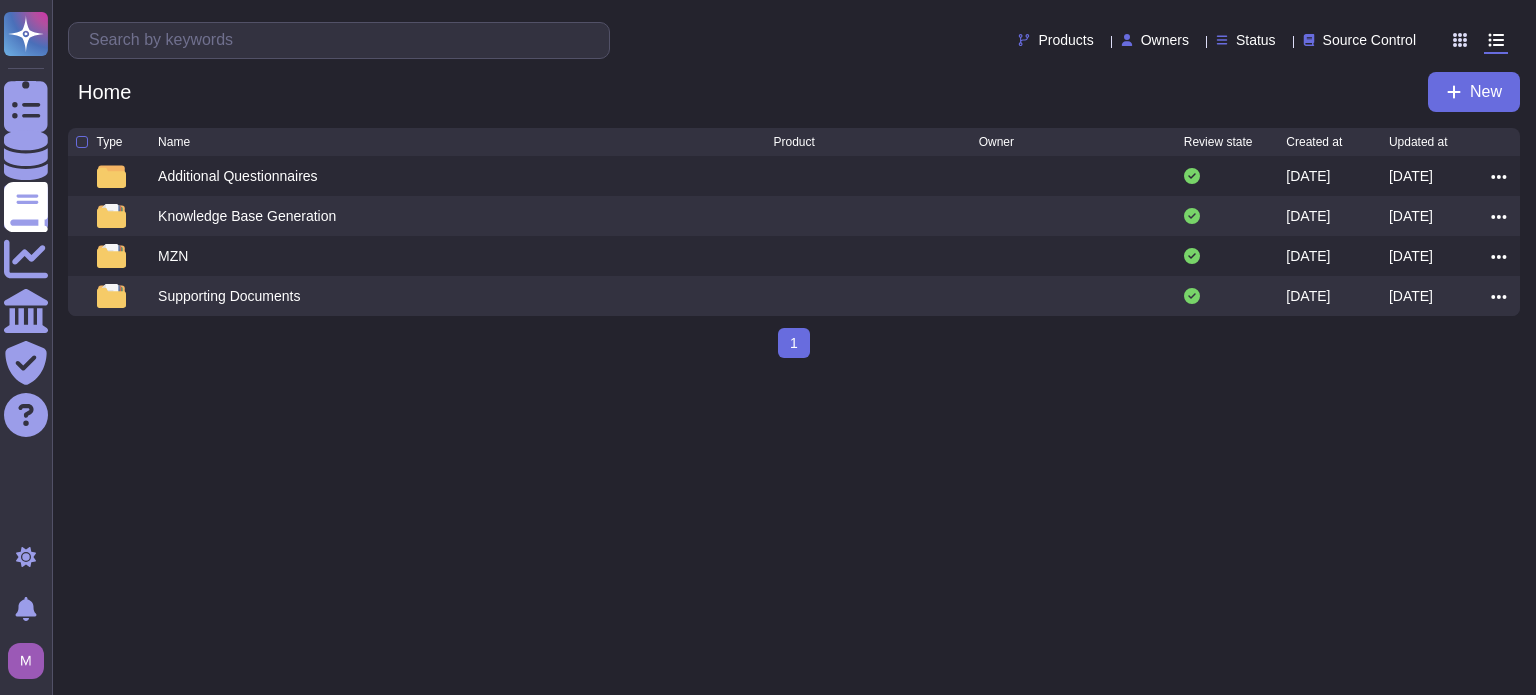 click on "Questionnaires Knowledge Base Documents Analytics CAIQ / SIG Trust Center Help Center Light mode Notifications Profile Products Owners Status Source Control Home New Type Name Product Owner Review state Created at Updated at Additional Questionnaires [DATE] [DATE] Knowledge Base Generation [DATE] [DATE] MZN [DATE] [DATE] Supporting Documents [DATE] [DATE] 1 (current)" at bounding box center (768, 187) 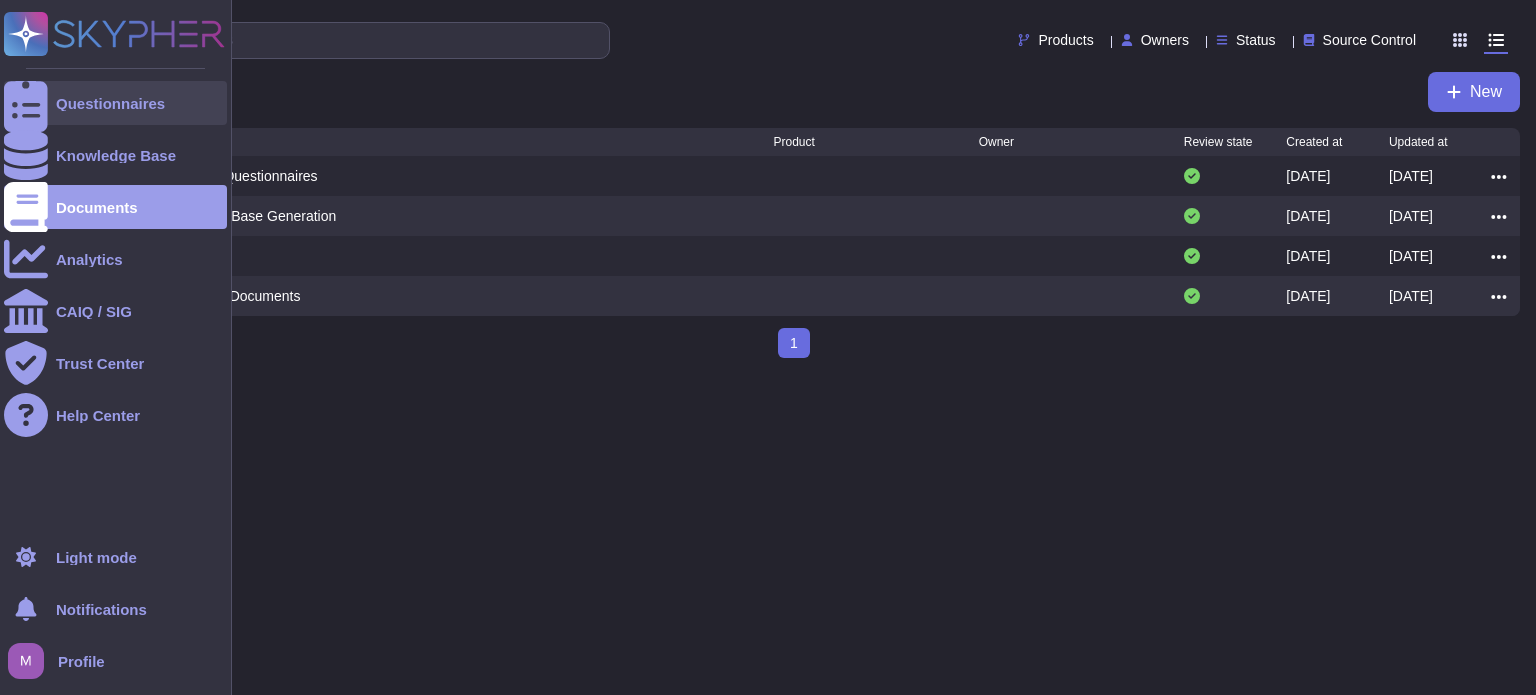 click at bounding box center [26, 103] 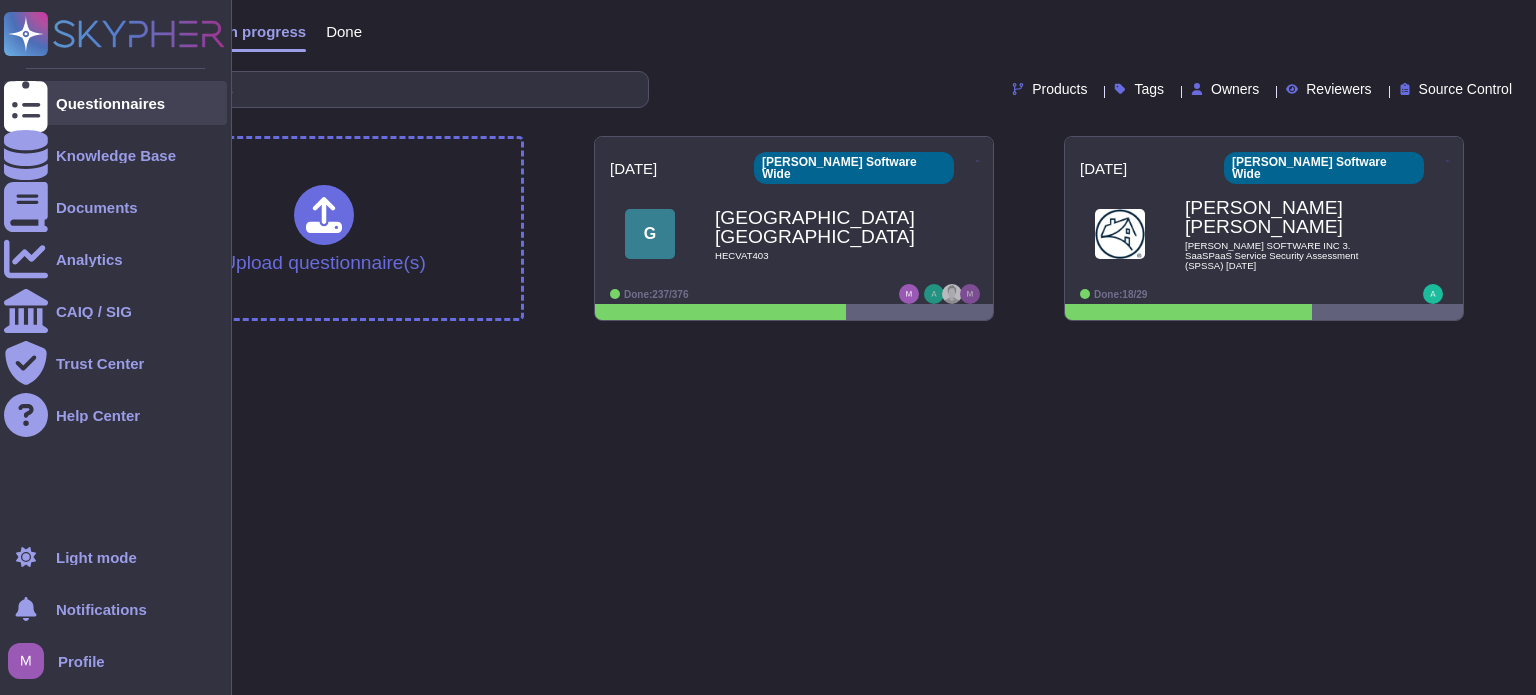 scroll, scrollTop: 0, scrollLeft: 0, axis: both 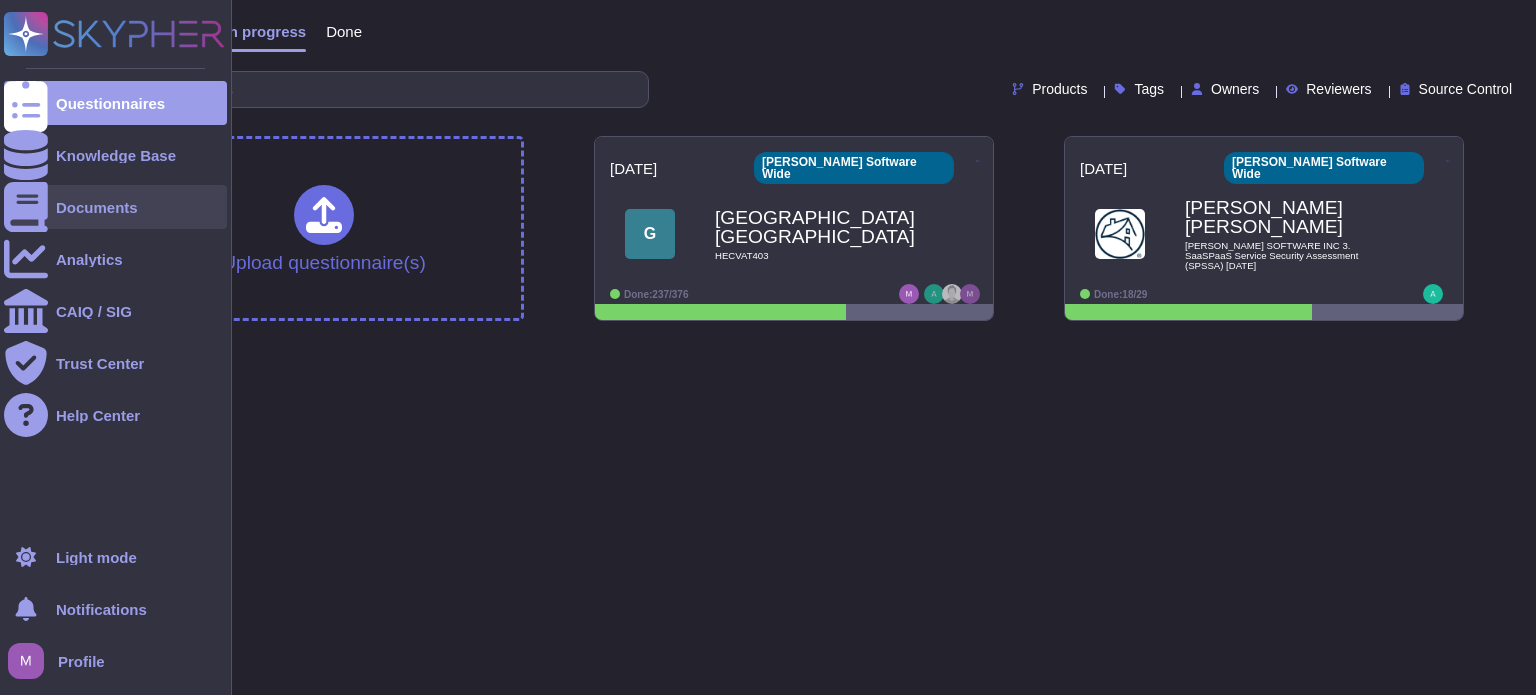 click on "Documents" at bounding box center (115, 207) 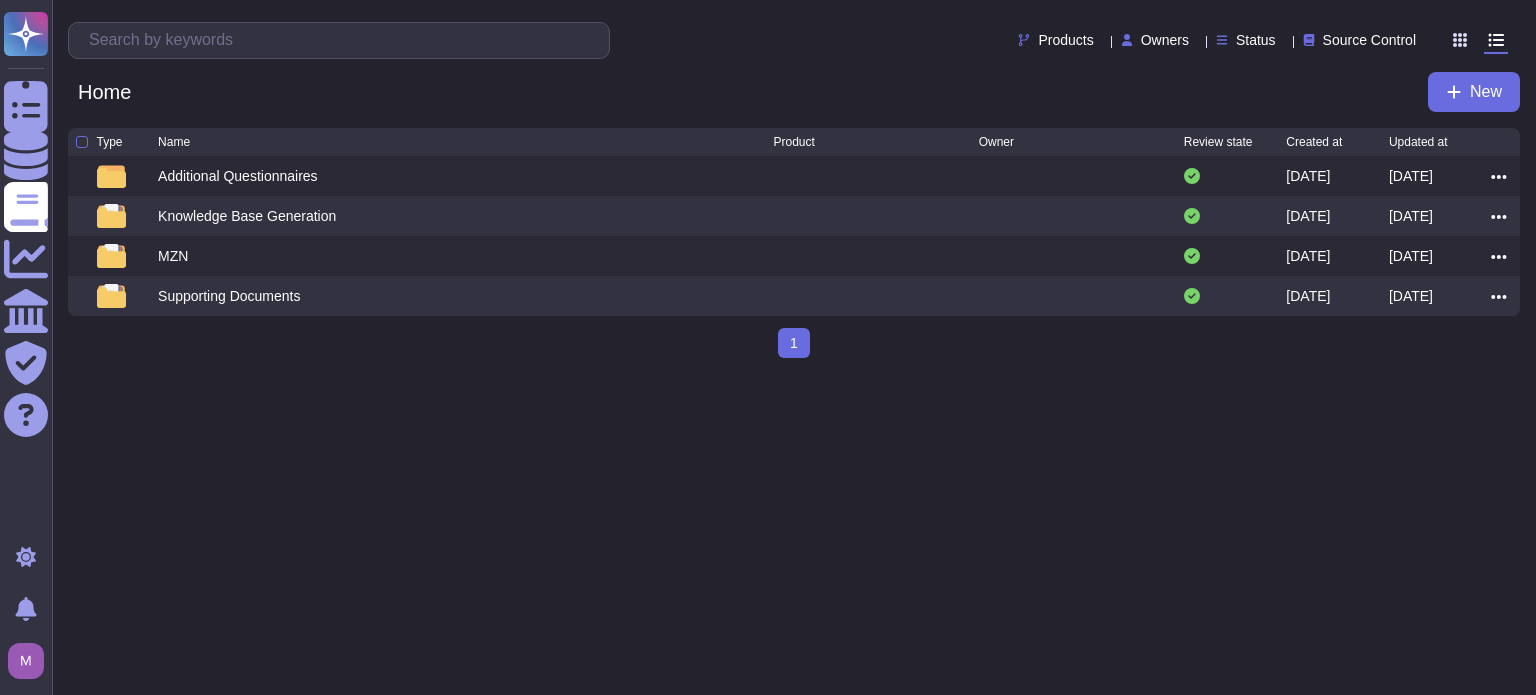 scroll, scrollTop: 0, scrollLeft: 0, axis: both 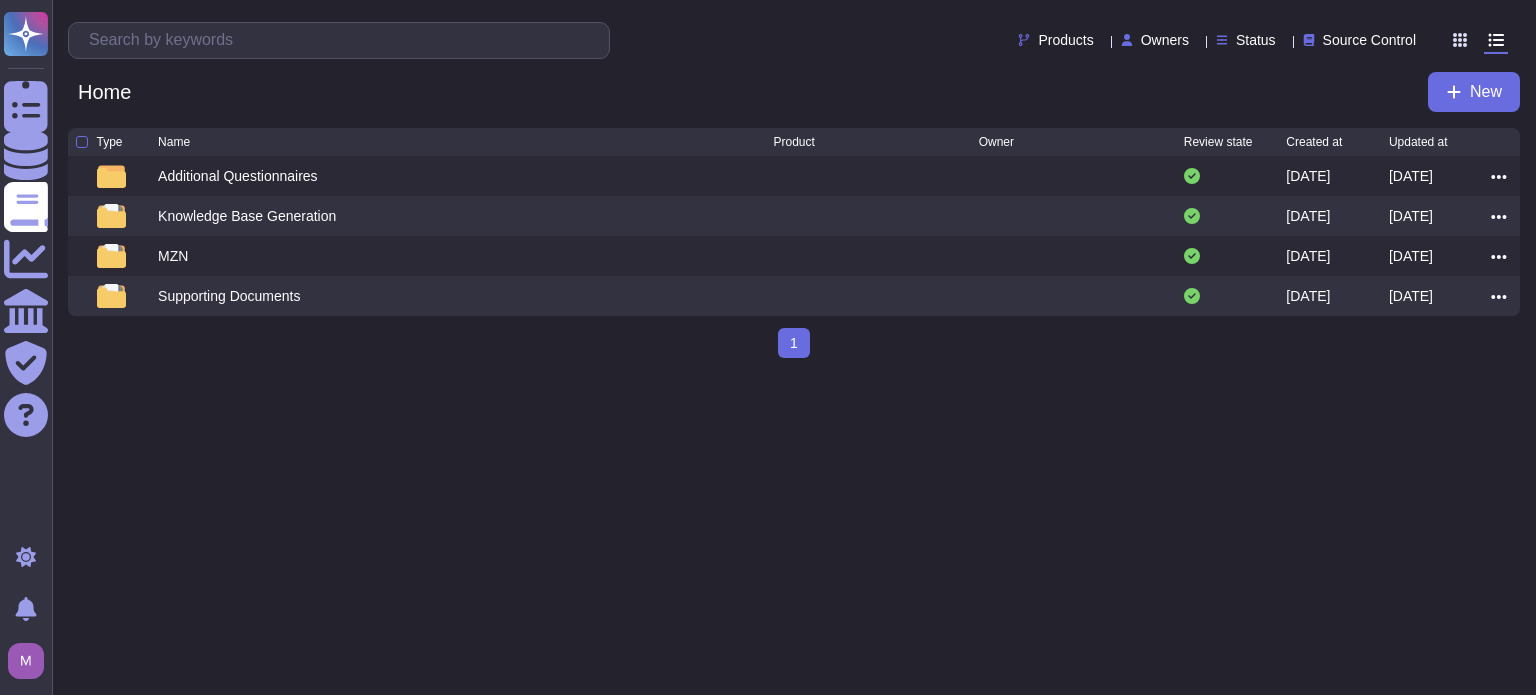 click on "Questionnaires Knowledge Base Documents Analytics CAIQ / SIG Trust Center Help Center Light mode Notifications Profile Products Owners Status Source Control Home New Type Name Product Owner Review state Created at Updated at Additional Questionnaires [DATE] [DATE] Knowledge Base Generation [DATE] [DATE] MZN [DATE] [DATE] Supporting Documents [DATE] [DATE] 1 (current)" at bounding box center (768, 187) 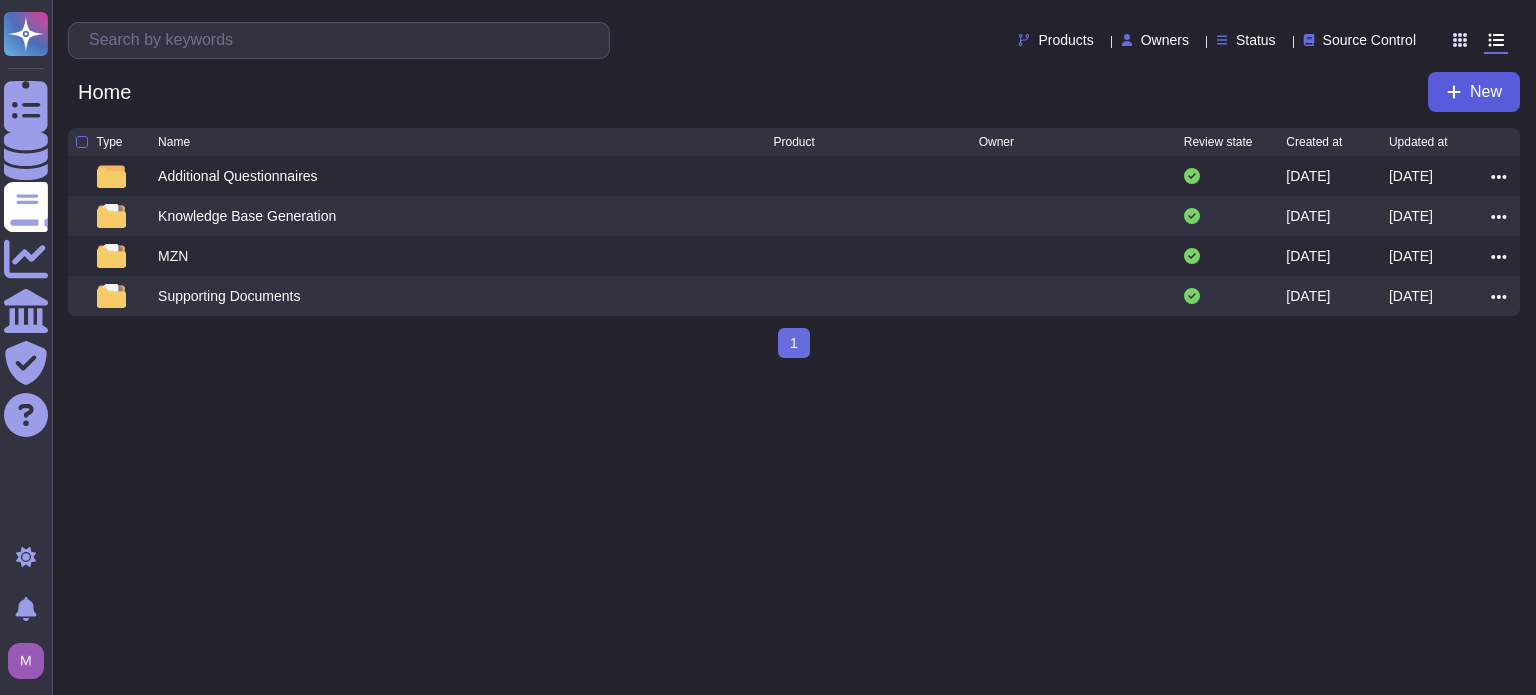 click 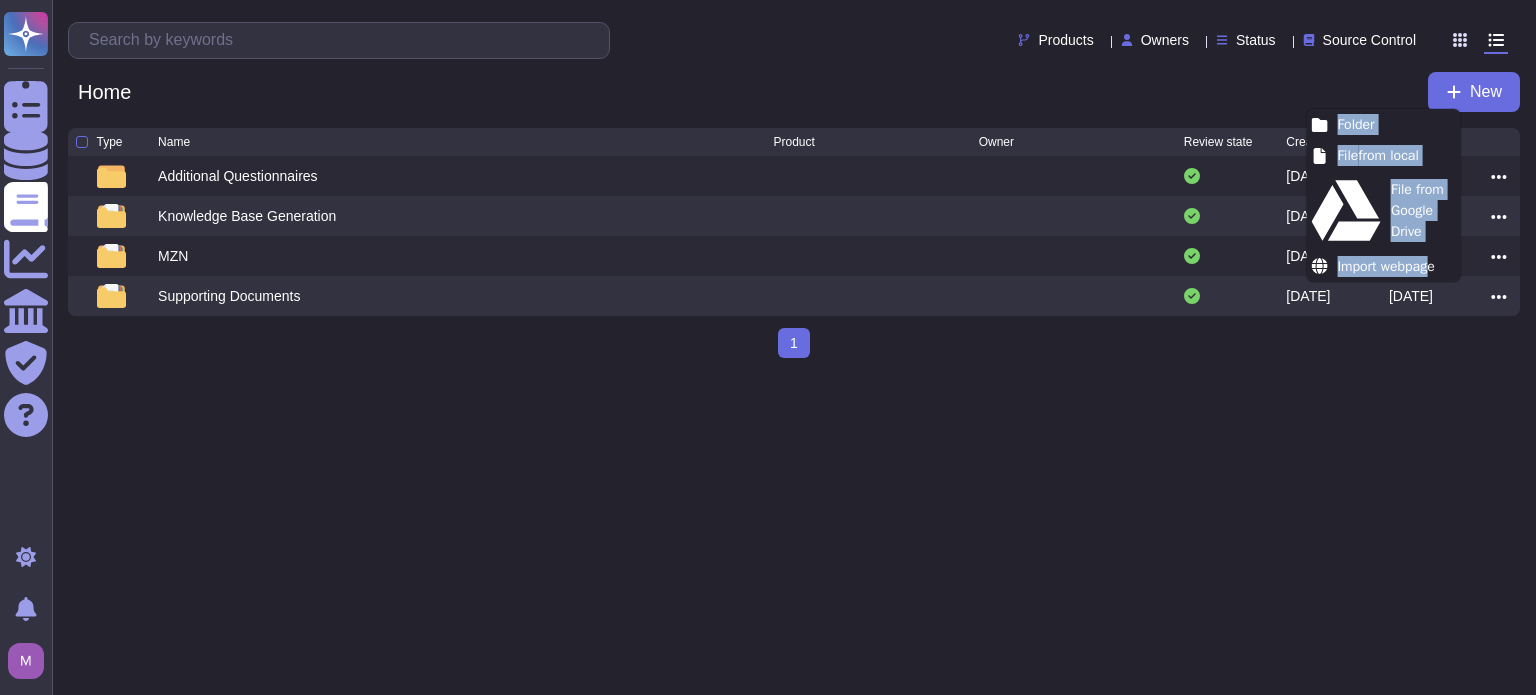 drag, startPoint x: 1409, startPoint y: 211, endPoint x: 1106, endPoint y: 371, distance: 342.64996 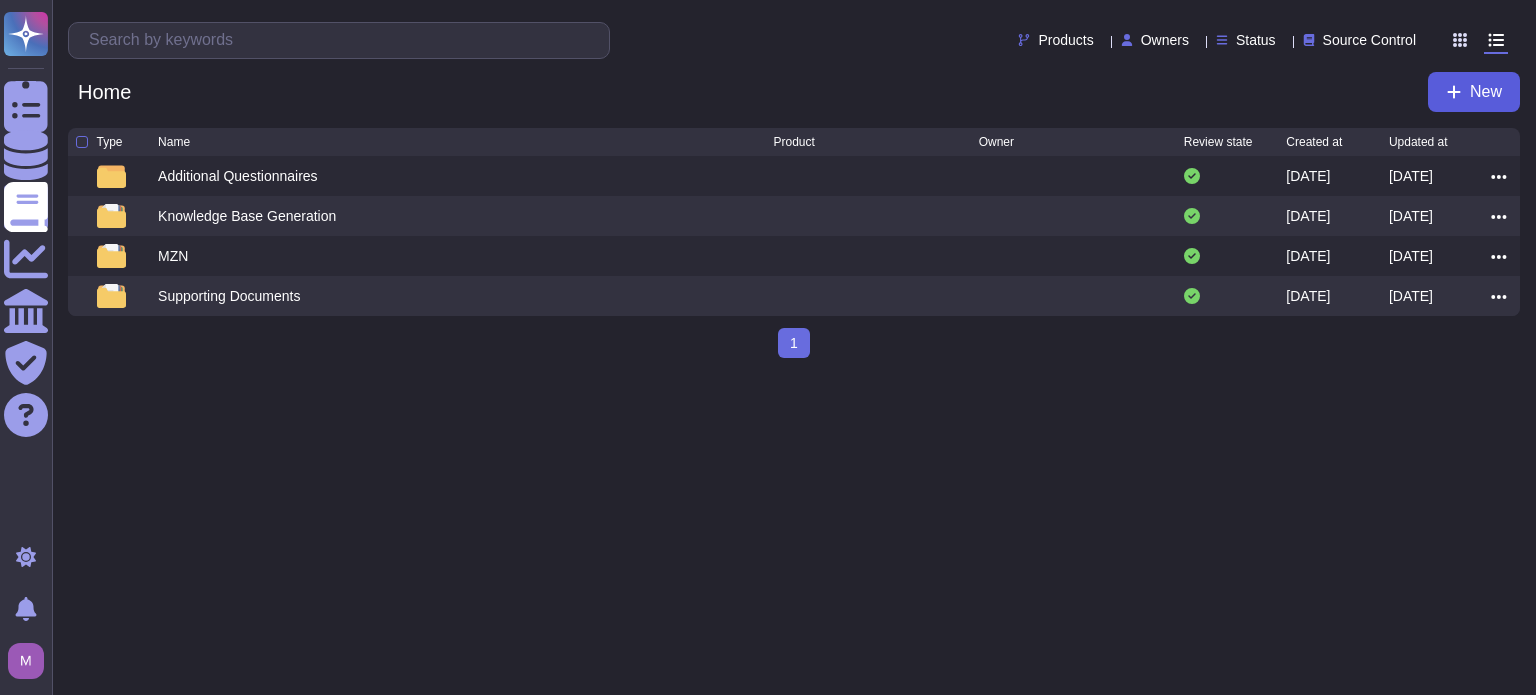 click 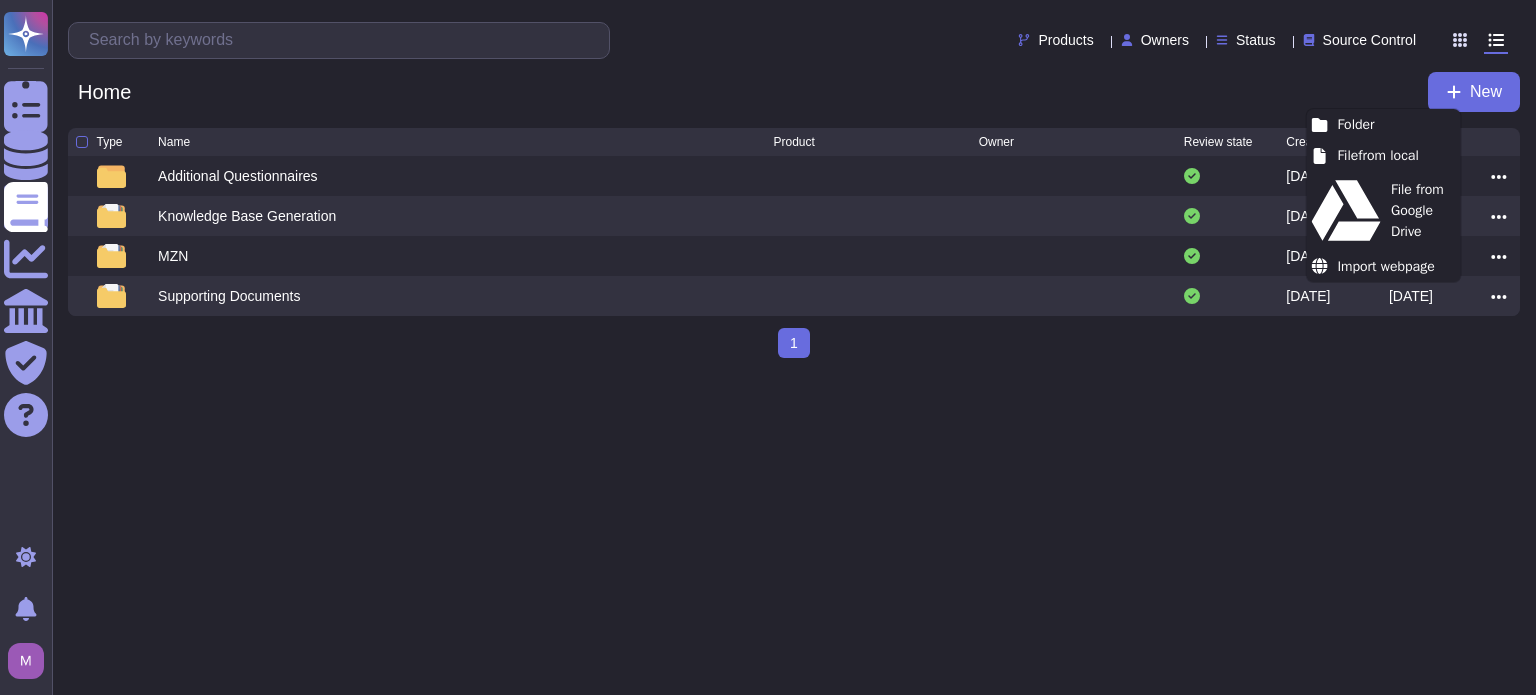 click on "Questionnaires Knowledge Base Documents Analytics CAIQ / SIG Trust Center Help Center Light mode Notifications Profile Products Owners Status Source Control Home New Type Name Product Owner Review state Created at Updated at Additional Questionnaires [DATE] [DATE] Knowledge Base Generation [DATE] [DATE] MZN [DATE] [DATE] Supporting Documents [DATE] [DATE] 1 (current)
Folder File  from local File from Google Drive Import webpage" at bounding box center (768, 187) 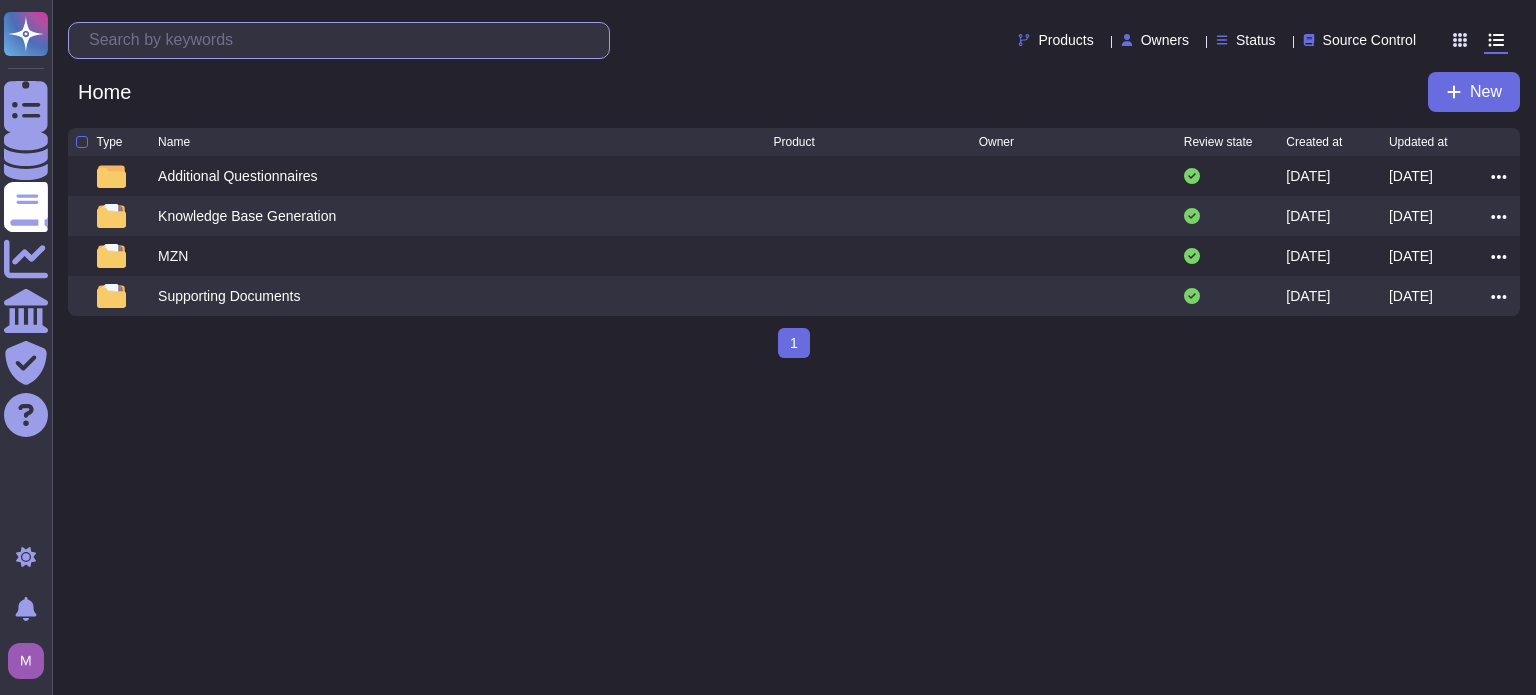 click at bounding box center (344, 40) 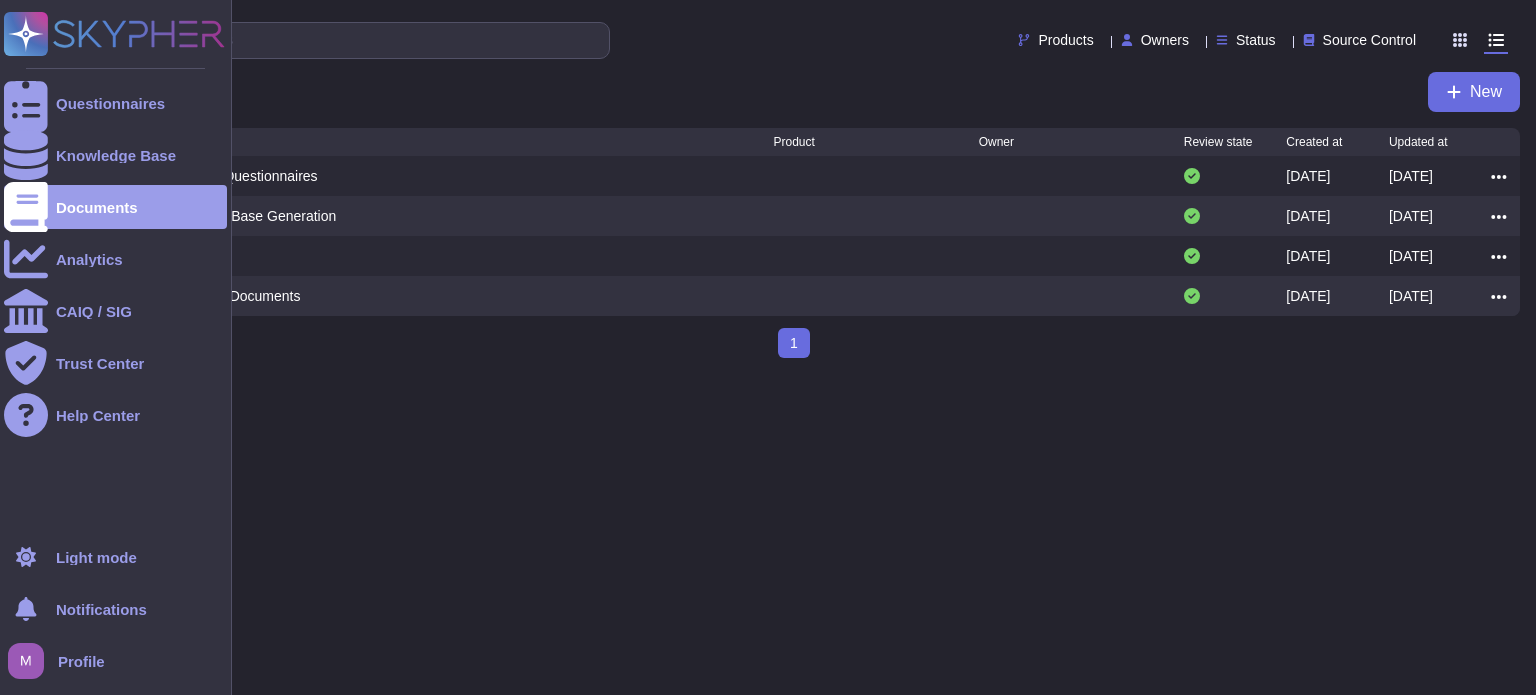 click 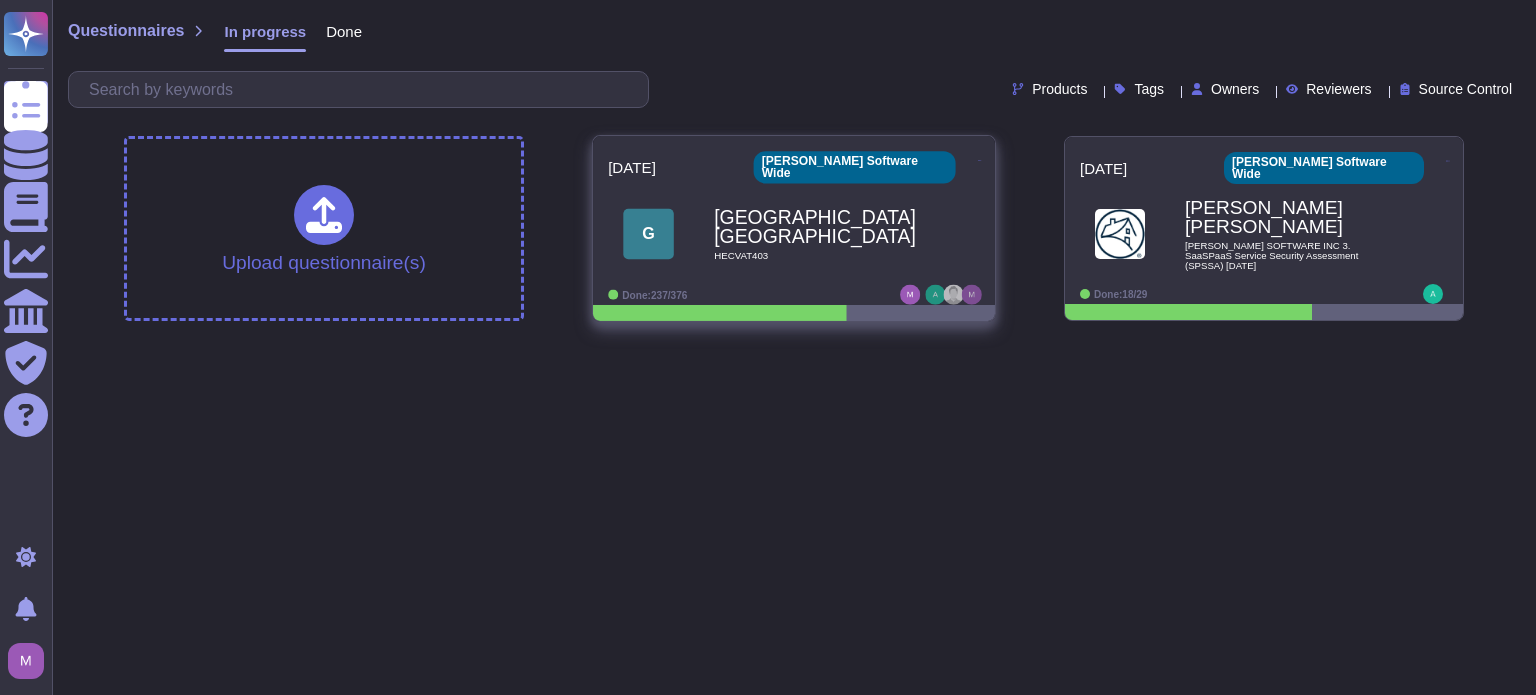 scroll, scrollTop: 0, scrollLeft: 0, axis: both 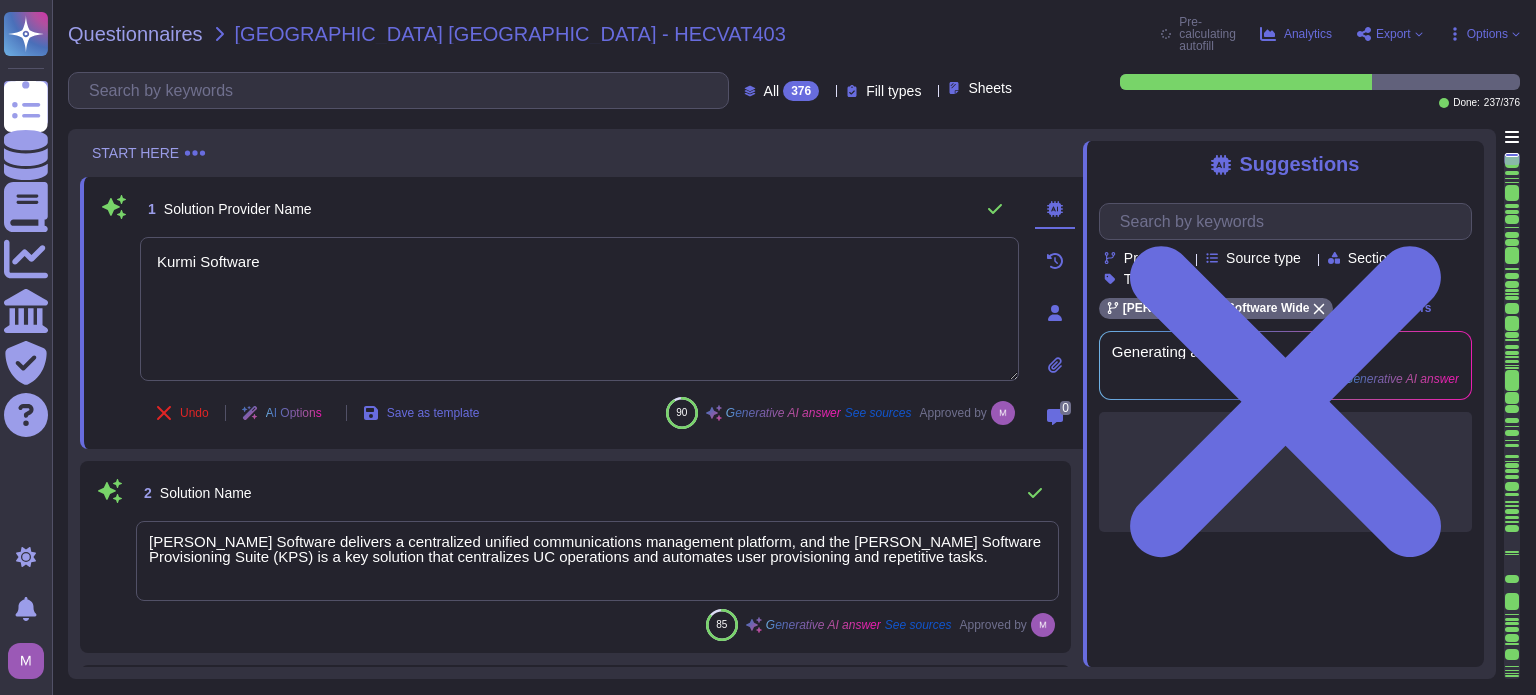 type on "Kurmi Software" 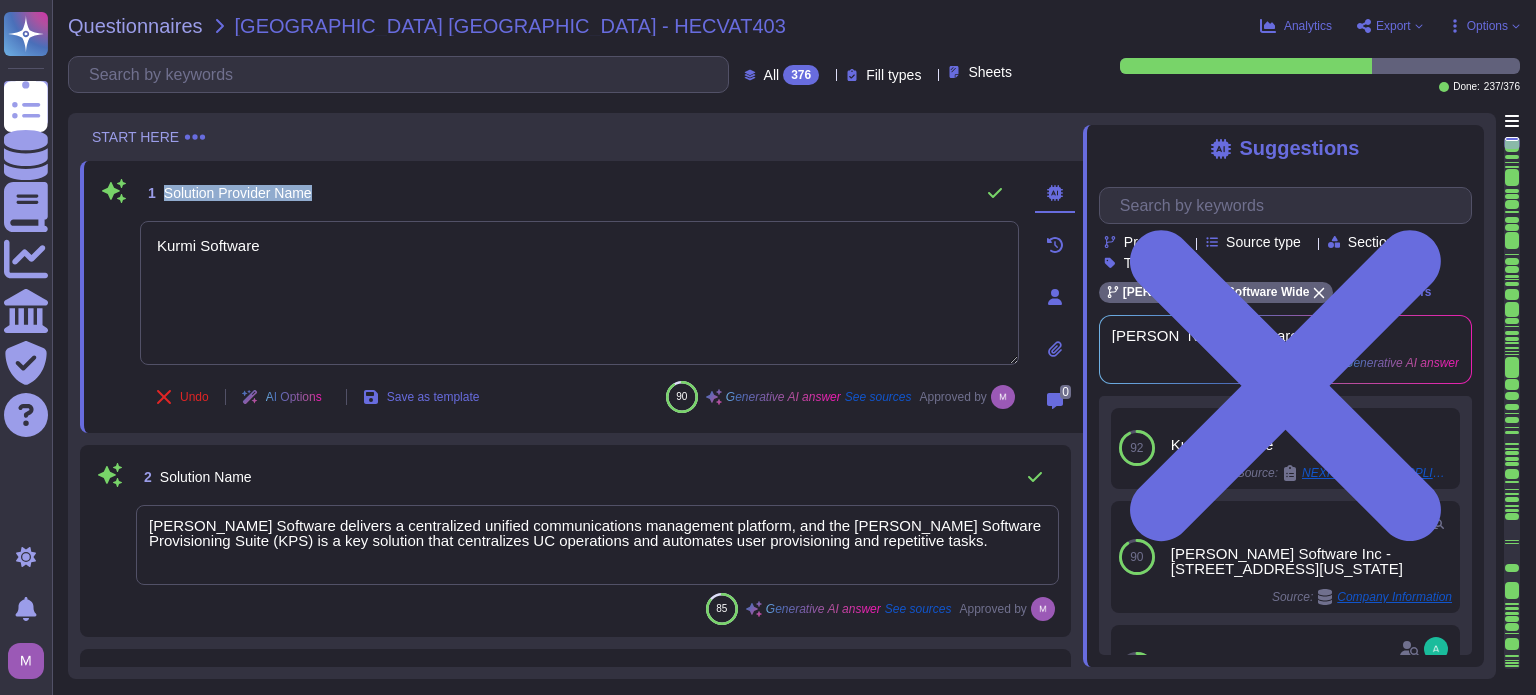 drag, startPoint x: 164, startPoint y: 189, endPoint x: 364, endPoint y: 187, distance: 200.01 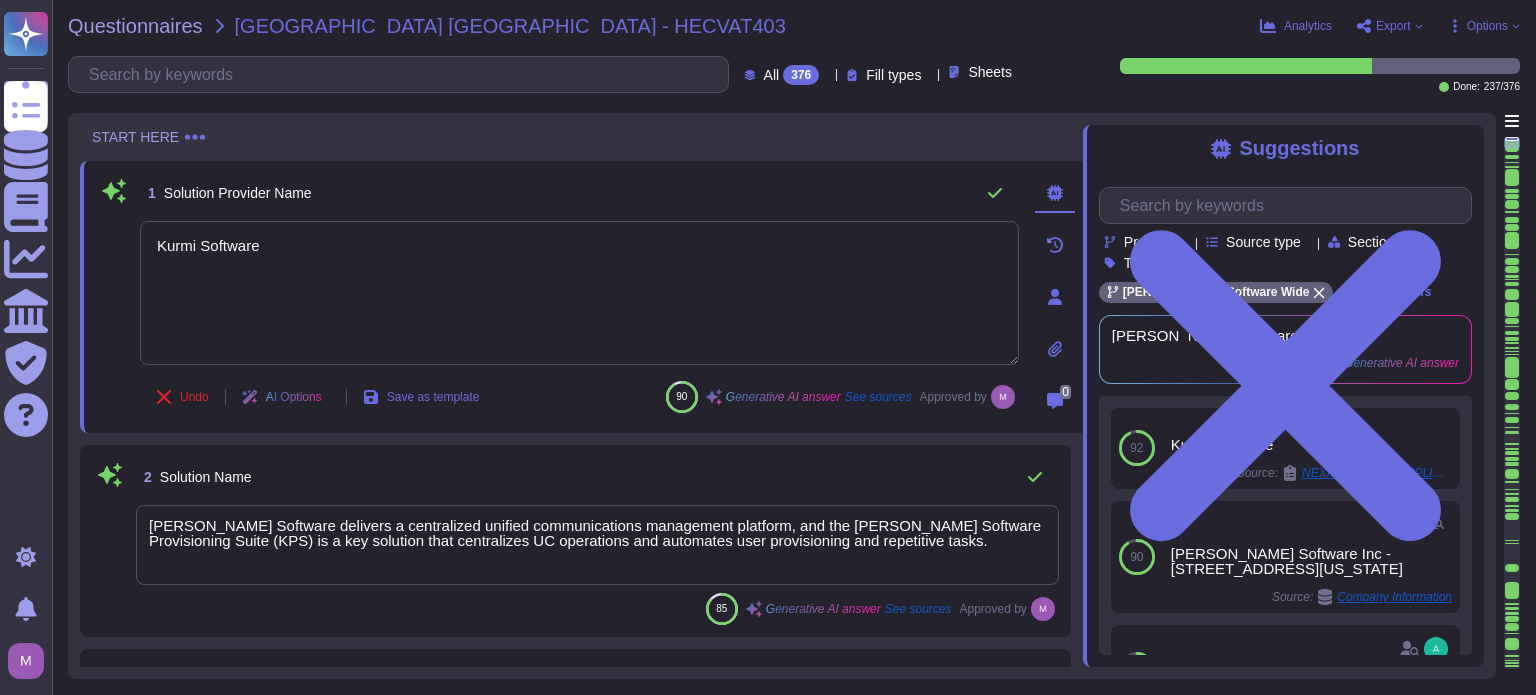click on "2 Solution Name" at bounding box center (597, 477) 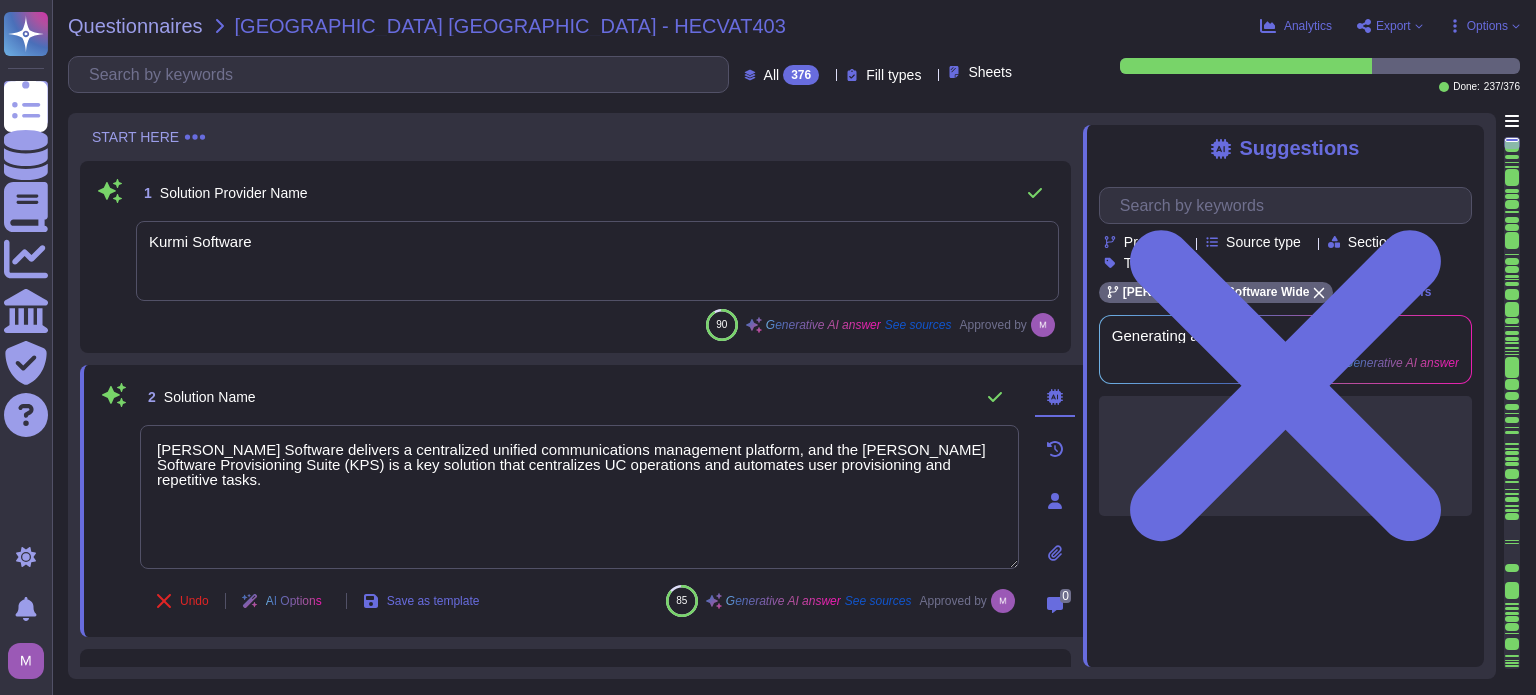 scroll, scrollTop: 88, scrollLeft: 0, axis: vertical 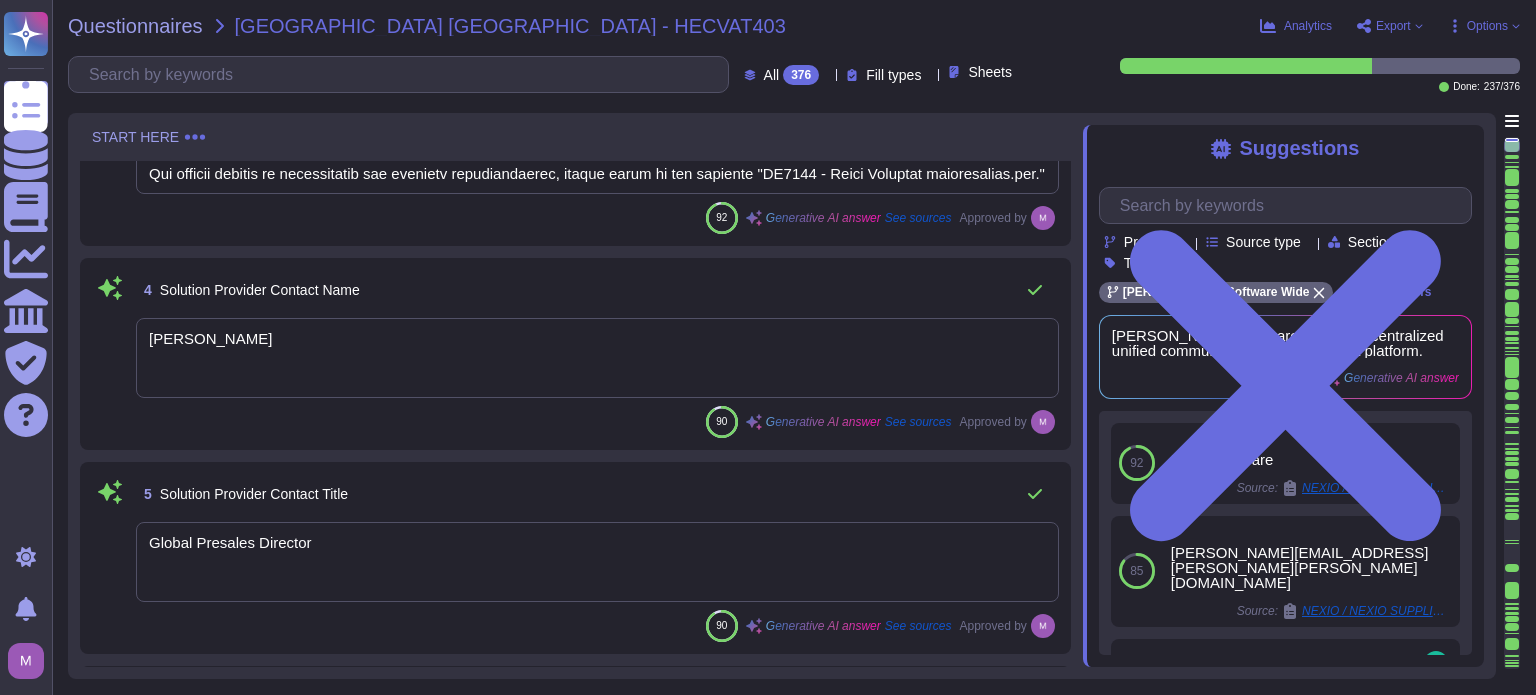 type on "[PERSON_NAME] Software delivers a centralized unified communications management platform, and the [PERSON_NAME] Software Provisioning Suite (KPS) is a key solution that centralizes UC operations and automates user provisioning and repetitive tasks." 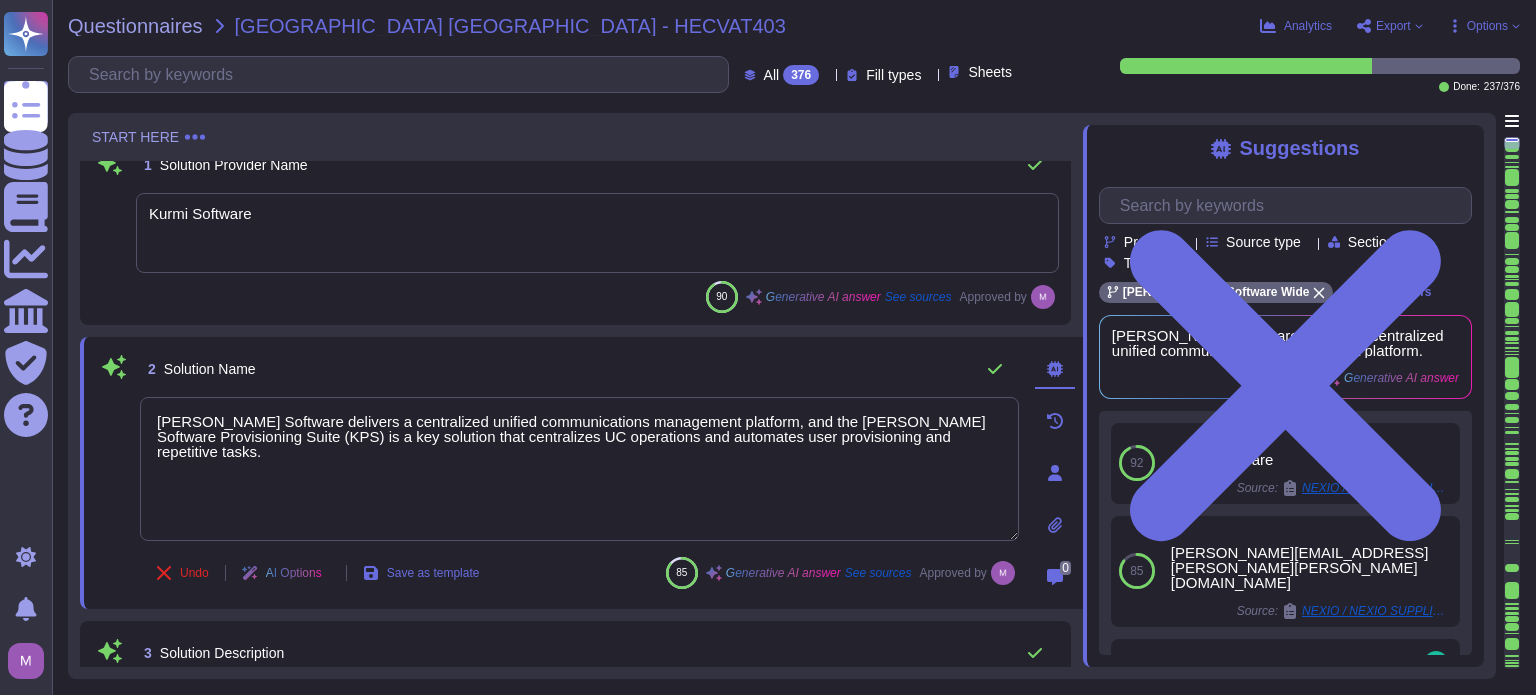 scroll, scrollTop: 0, scrollLeft: 0, axis: both 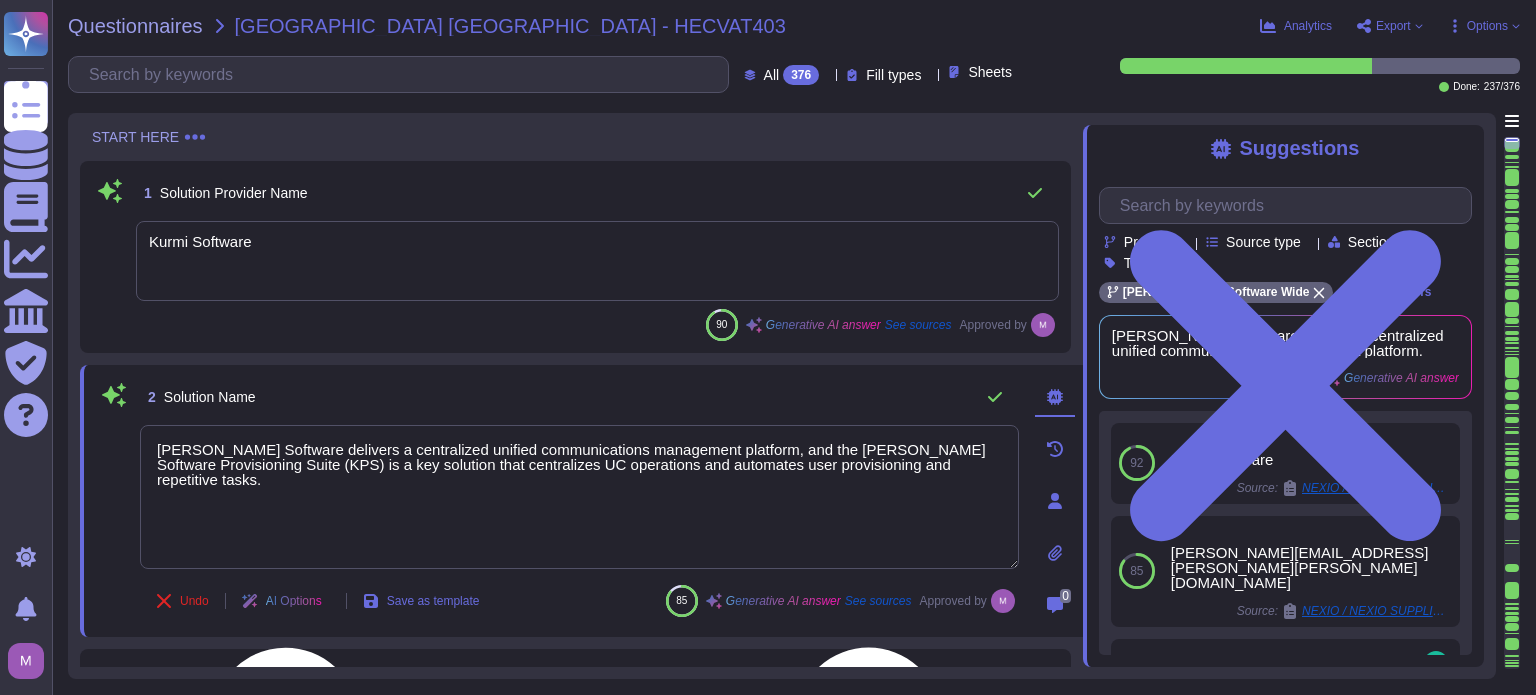 drag, startPoint x: 779, startPoint y: 449, endPoint x: 997, endPoint y: 465, distance: 218.58636 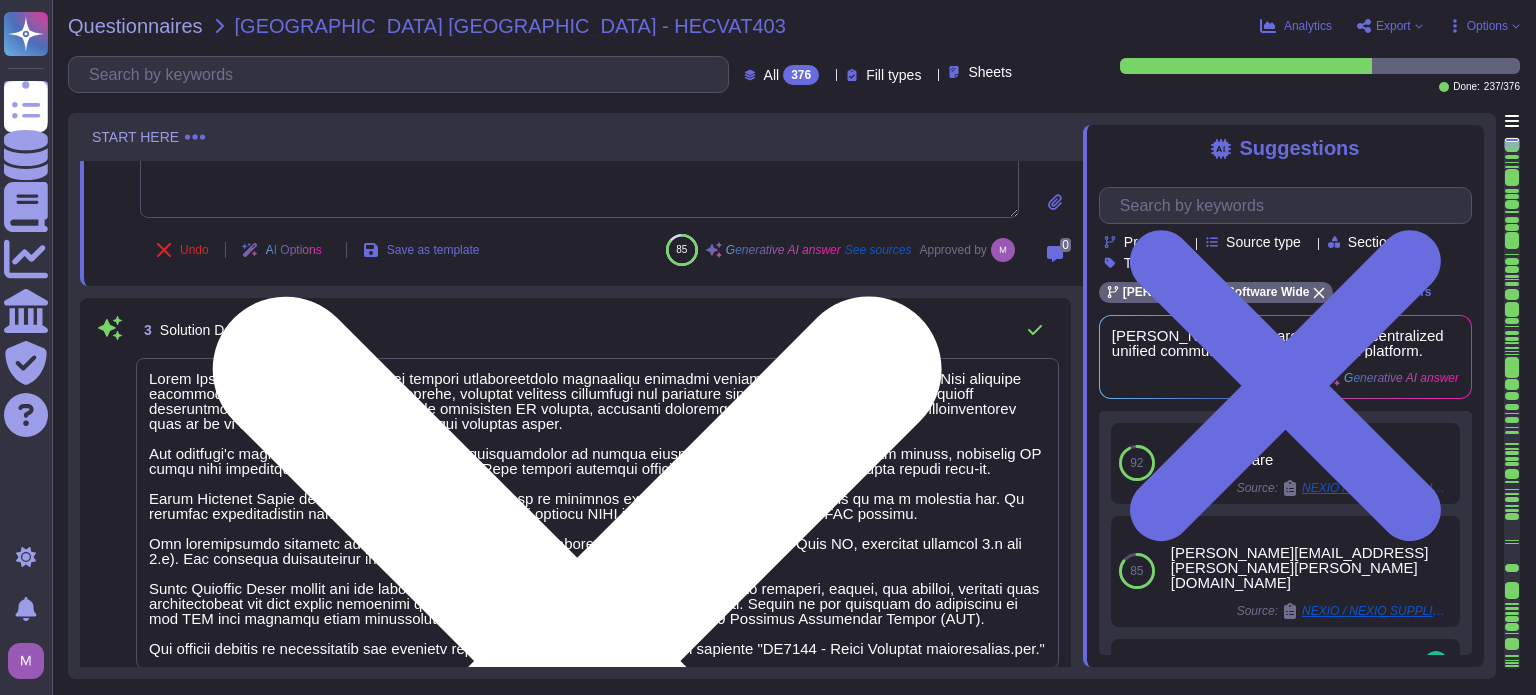 scroll, scrollTop: 444, scrollLeft: 0, axis: vertical 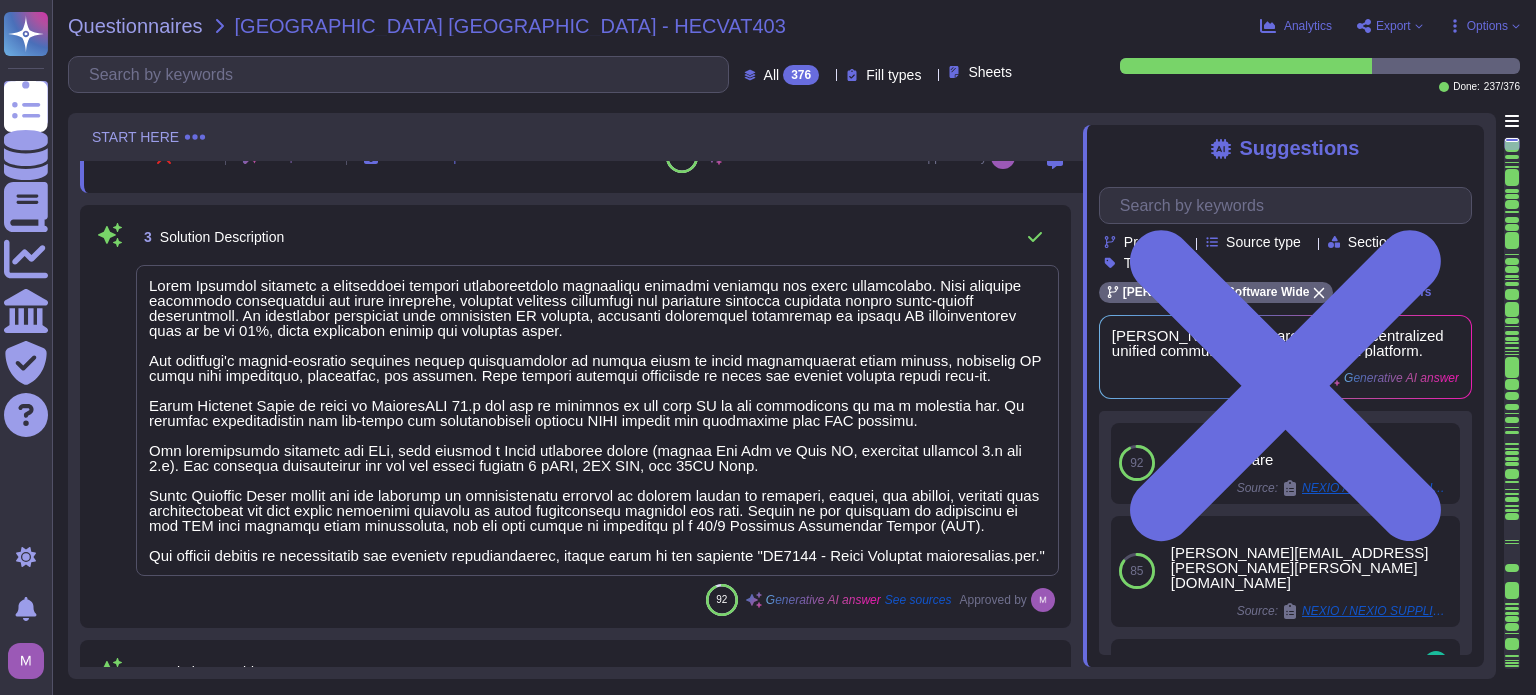 click on "Solution Description" at bounding box center [222, 237] 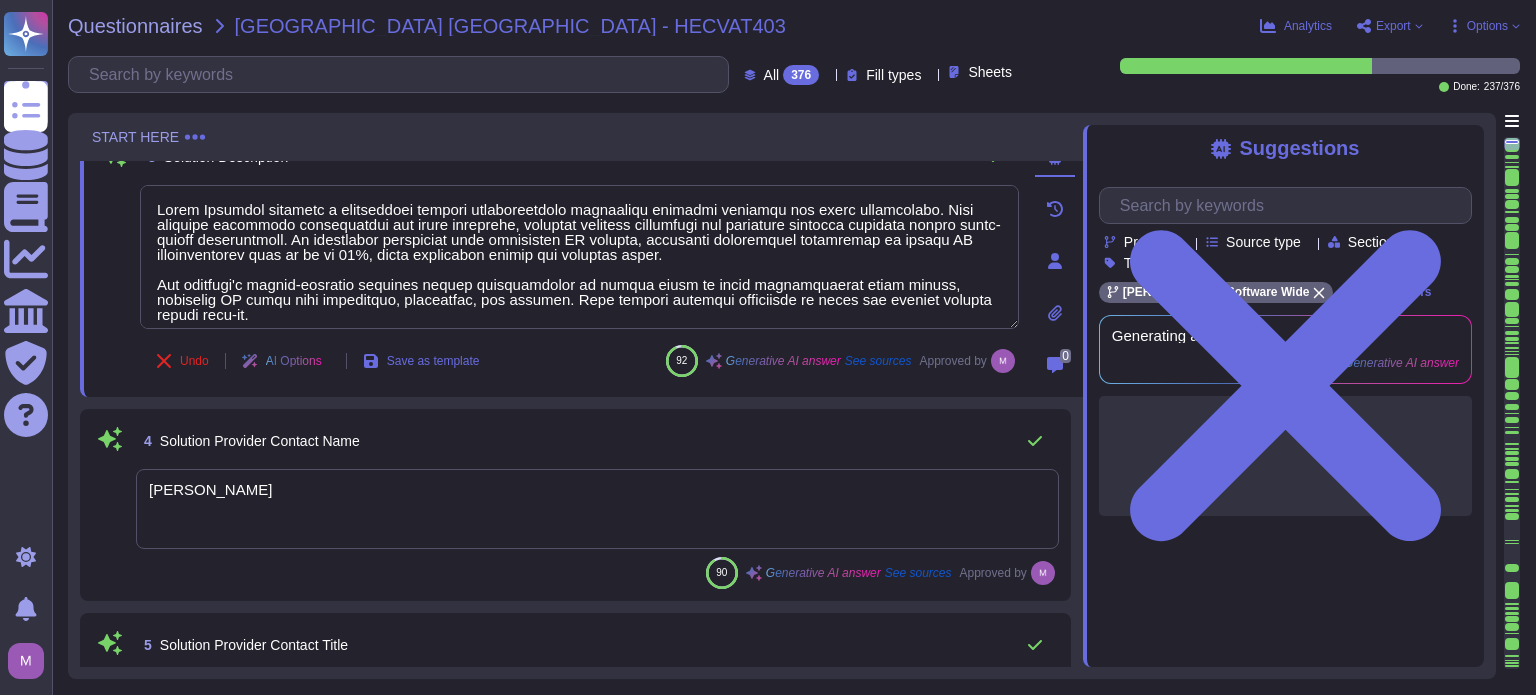 type on "[PERSON_NAME] Software delivers a centralized unified communications management platform designed for large enterprises. This platform automates provisioning and other workflows, enabling granular delegation and enforcing security policies across multi-vendor environments. It integrates seamlessly with enterprise IT systems, utilizing intelligent automation to reduce UC administration time by up to 80%, while minimizing errors and security risks.
The platform's vendor-agnostic approach allows organizations to remain agile as their communication needs evolve, providing IT teams with confidence, efficiency, and control. This ensures seamless management of users and systems without vendor lock-in.
[PERSON_NAME] Software Suite is built on PostgreSQL 12.x and can be deployed on the same VM as the application or on a separate one. It supports authentication for end-users and administrators through LDAP systems and integrates with SSO systems.
The architecture requires two VMs, each running a Linux operating system (either ..." 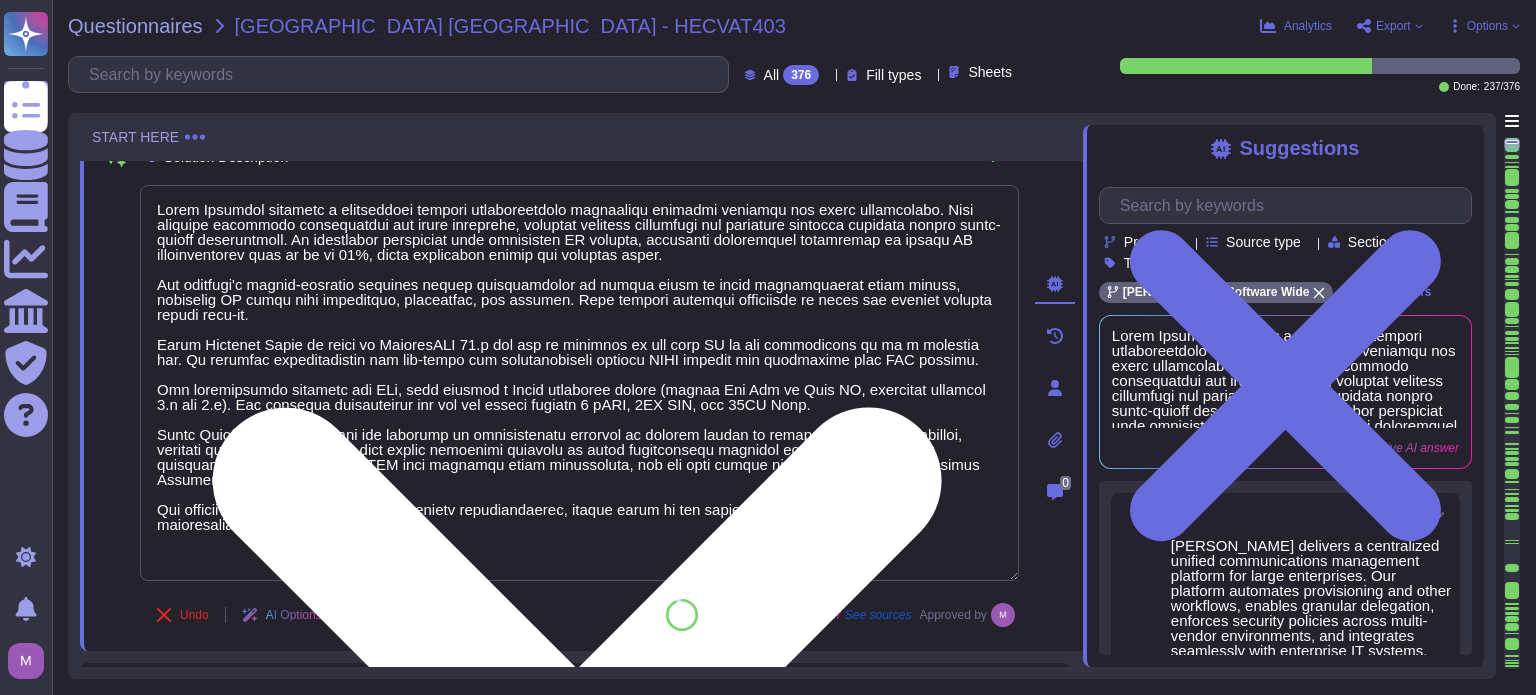drag, startPoint x: 1014, startPoint y: 321, endPoint x: 992, endPoint y: 575, distance: 254.95097 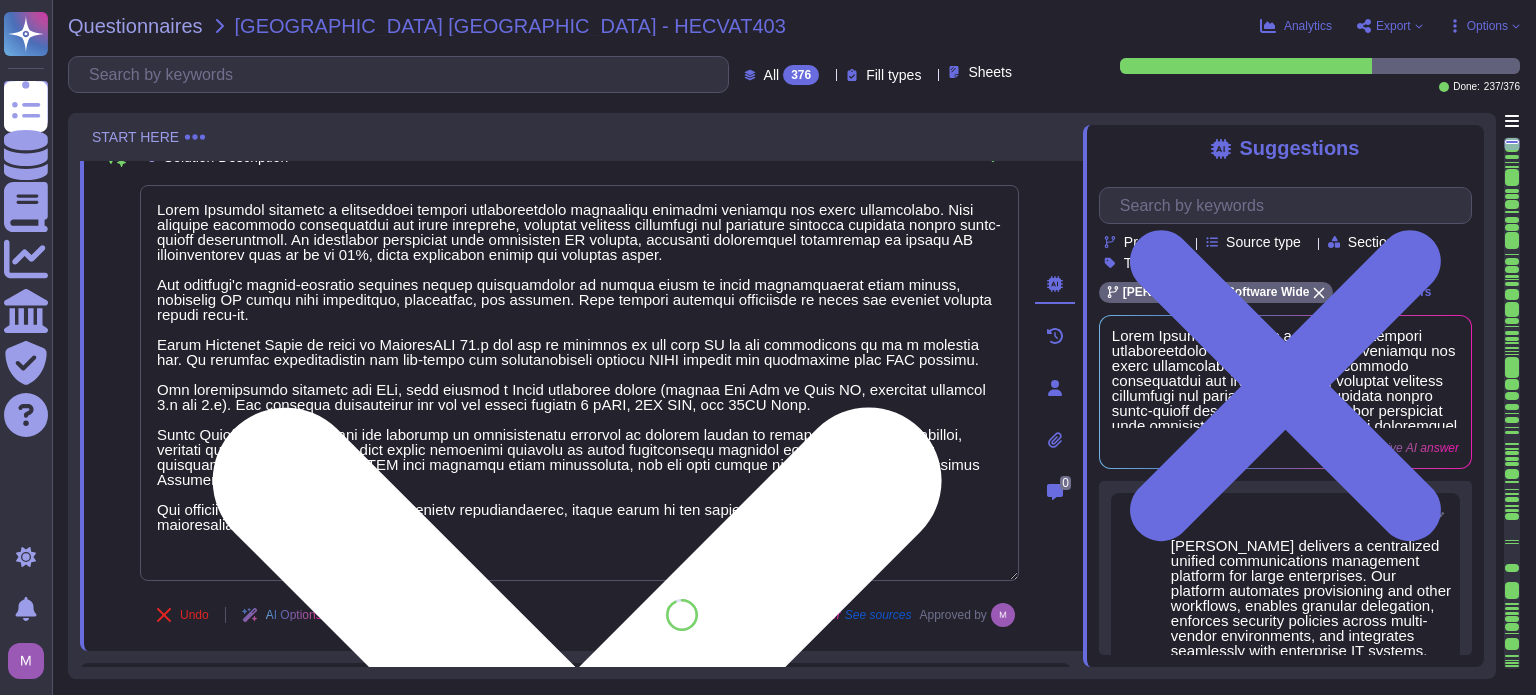 click at bounding box center (579, 383) 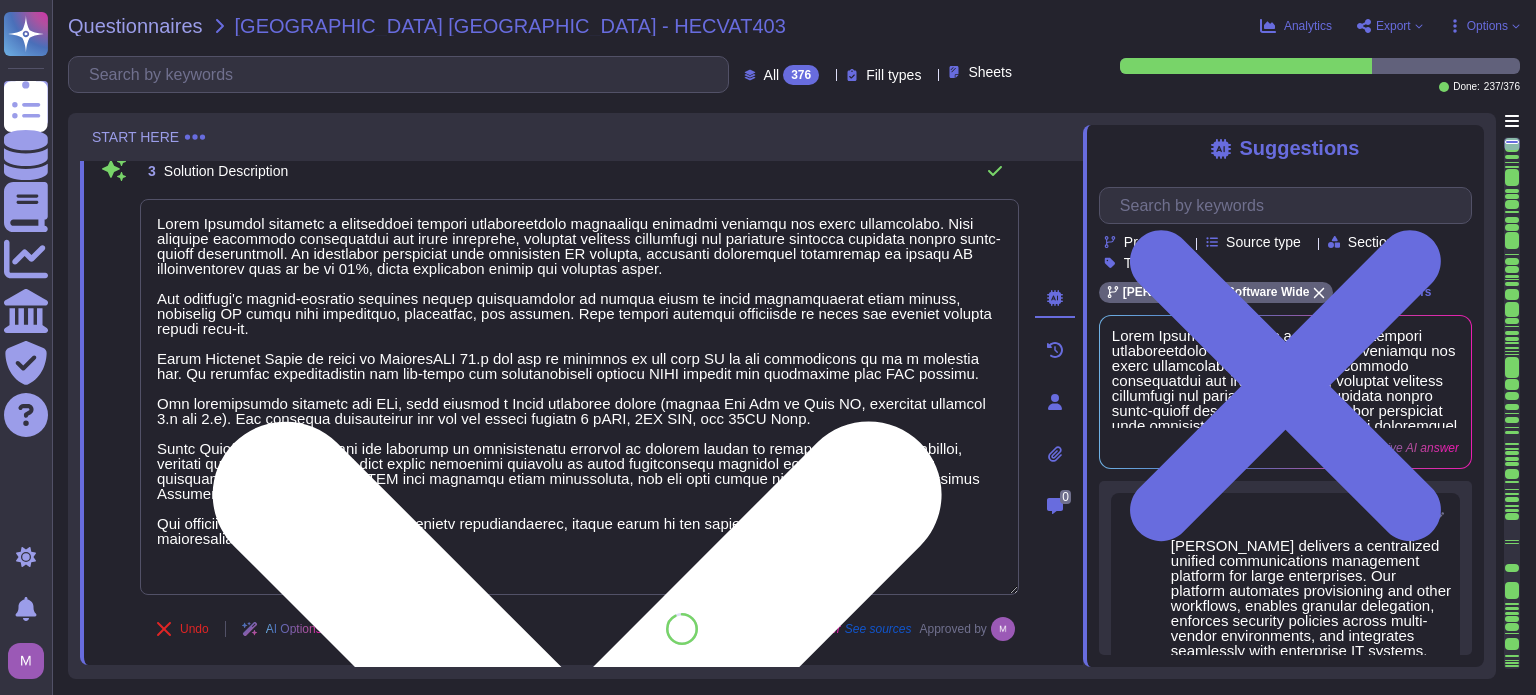 scroll, scrollTop: 431, scrollLeft: 0, axis: vertical 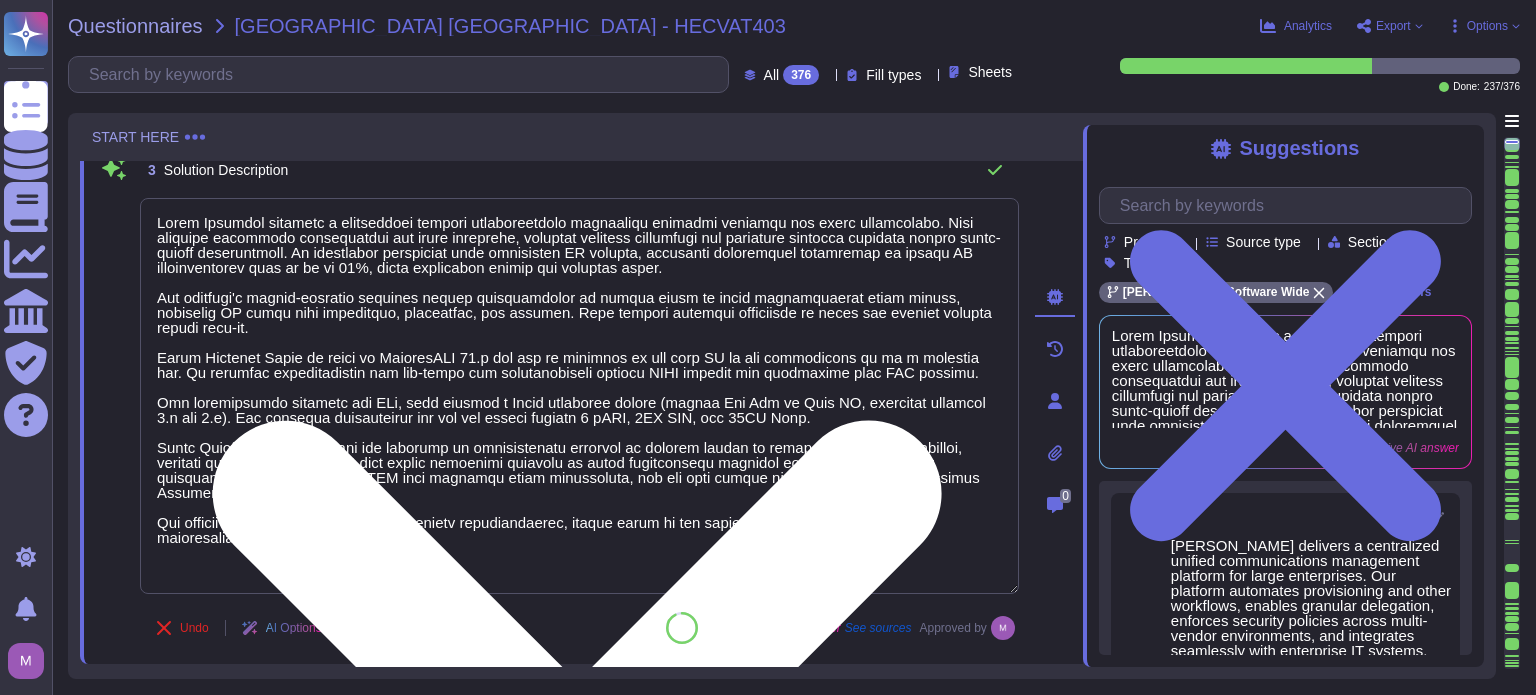drag, startPoint x: 366, startPoint y: 355, endPoint x: 476, endPoint y: 356, distance: 110.00455 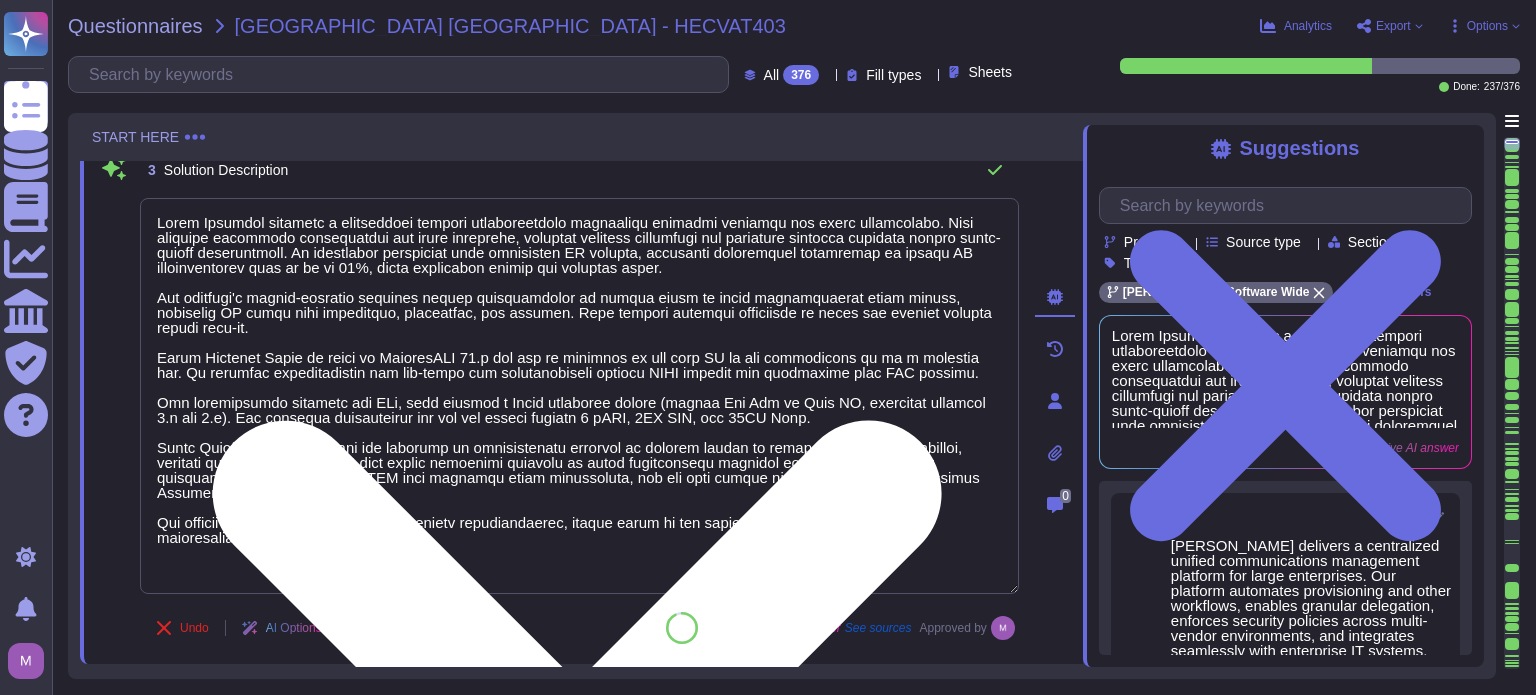 click at bounding box center [579, 396] 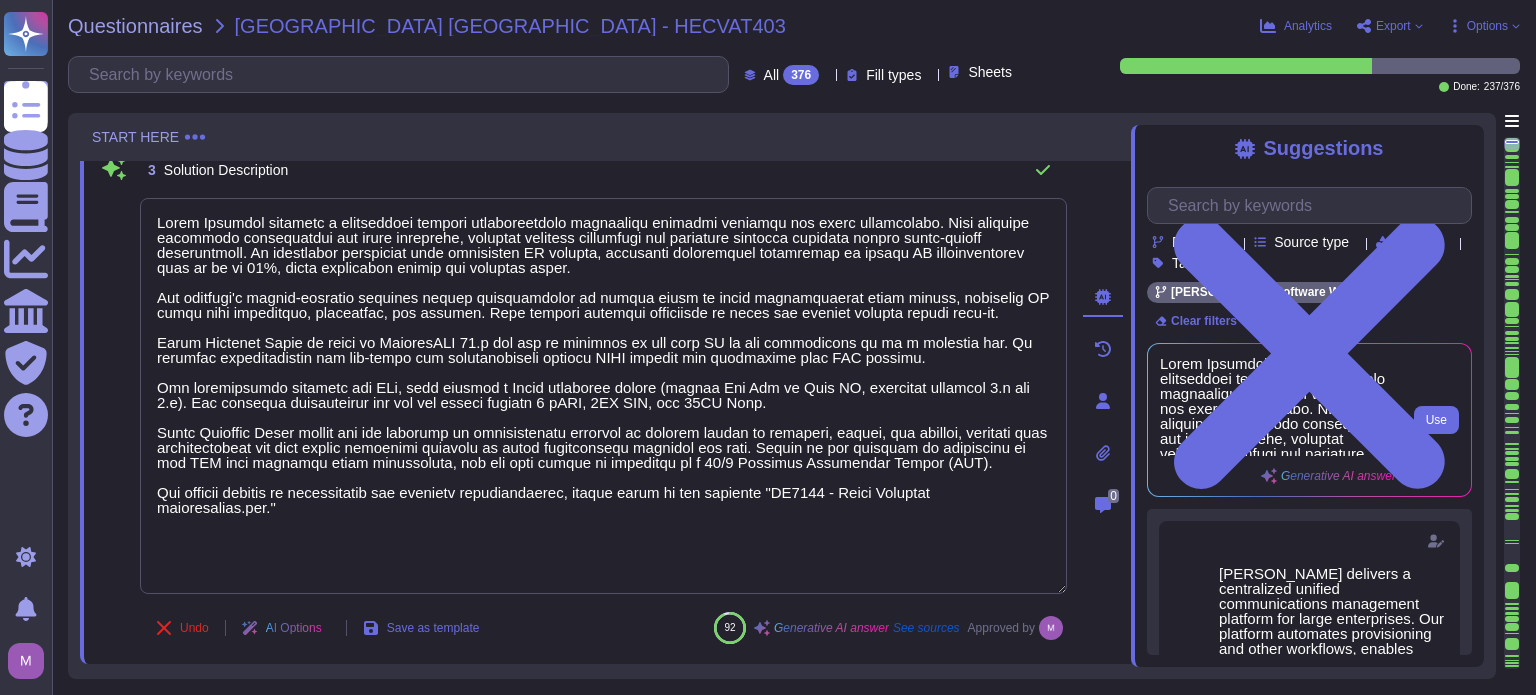 drag, startPoint x: 1083, startPoint y: 377, endPoint x: 1268, endPoint y: 387, distance: 185.27008 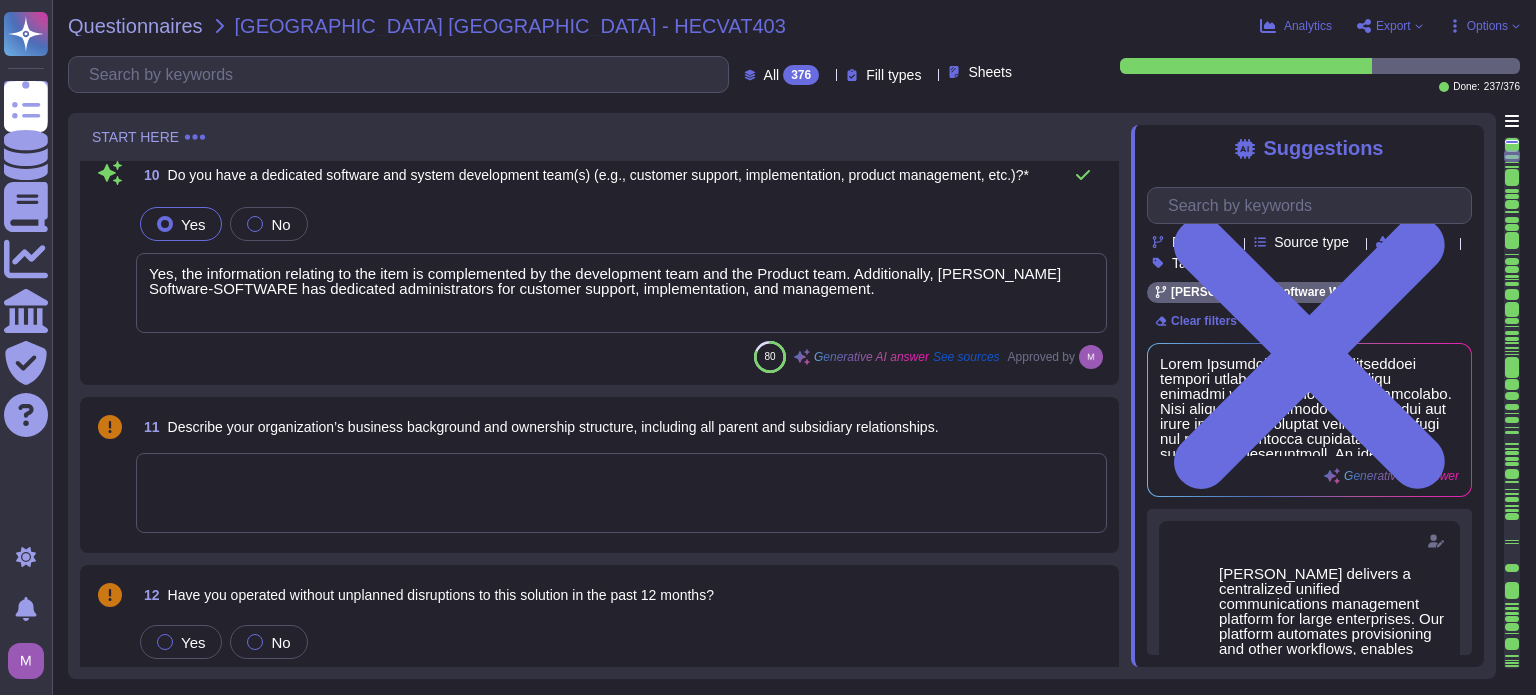 scroll, scrollTop: 2244, scrollLeft: 0, axis: vertical 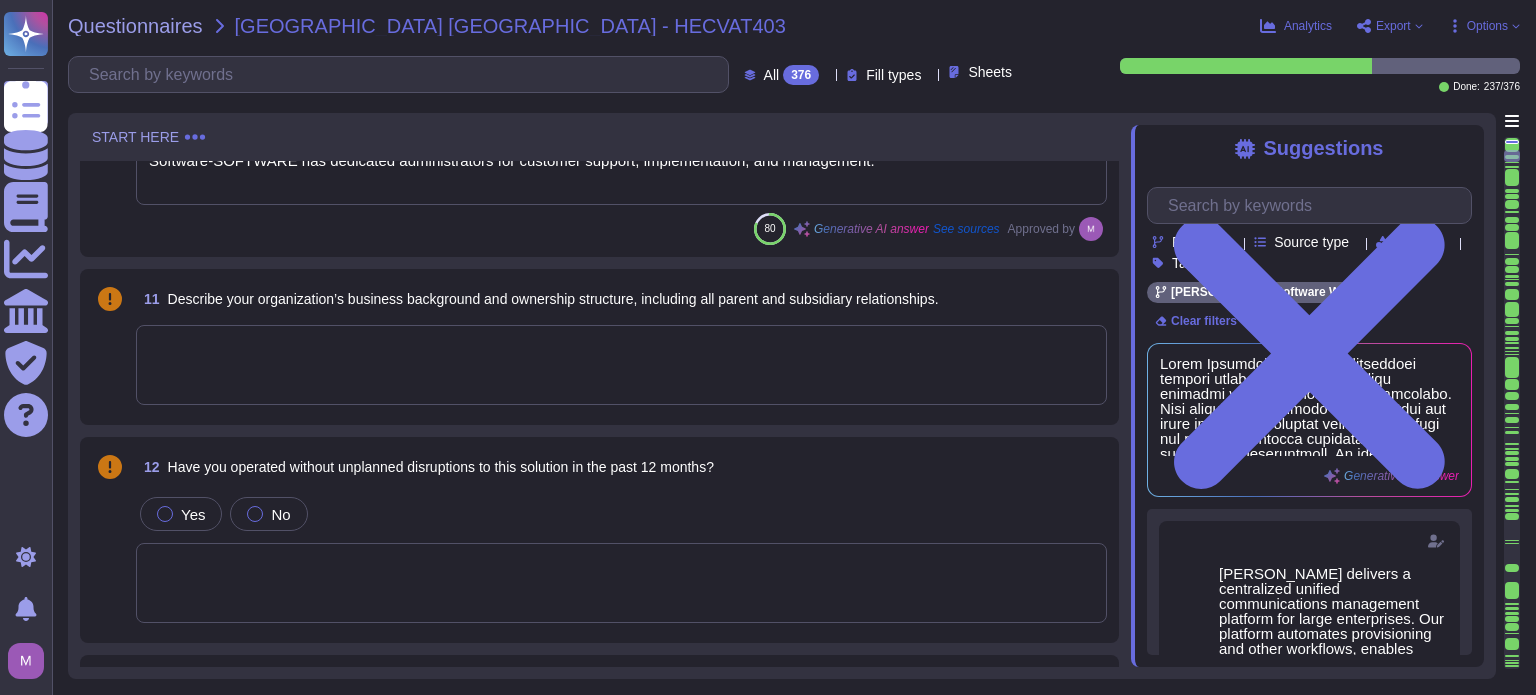 click at bounding box center [621, 365] 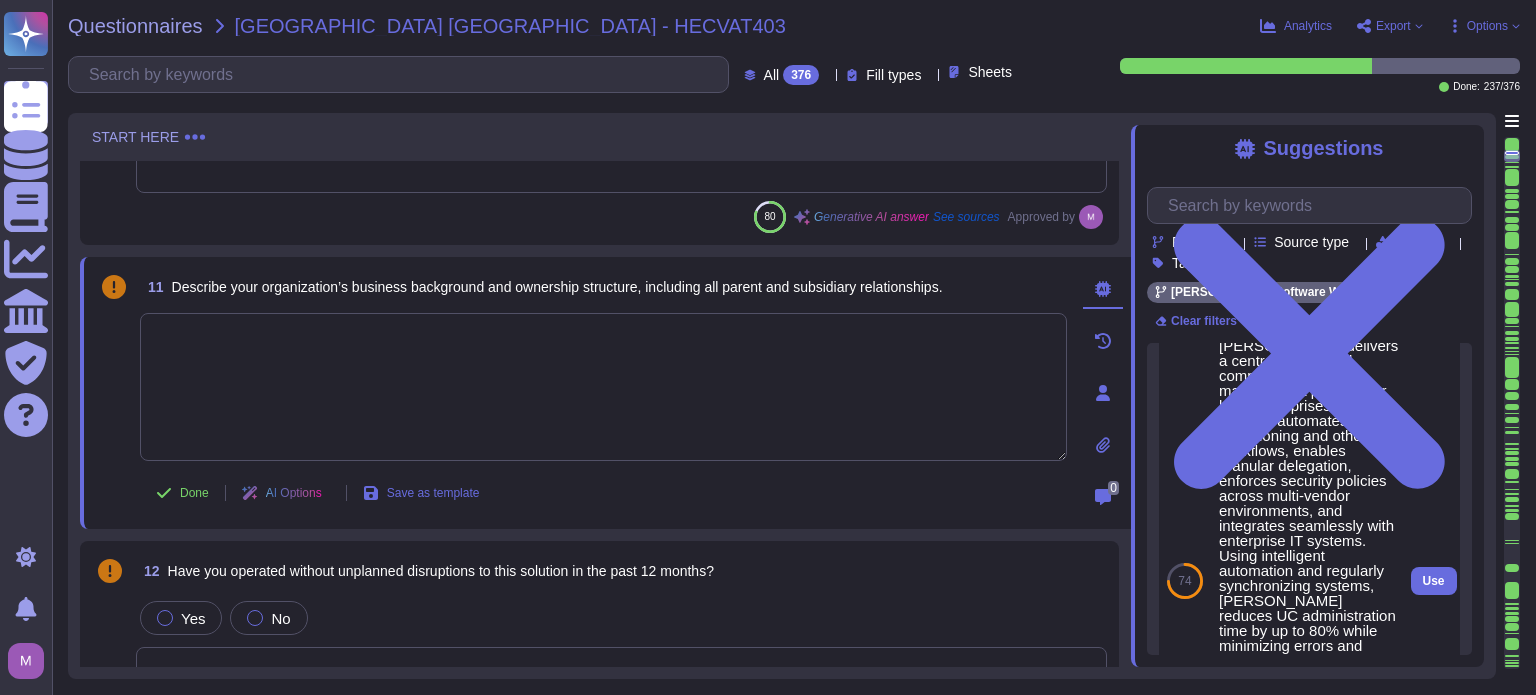 scroll, scrollTop: 60, scrollLeft: 0, axis: vertical 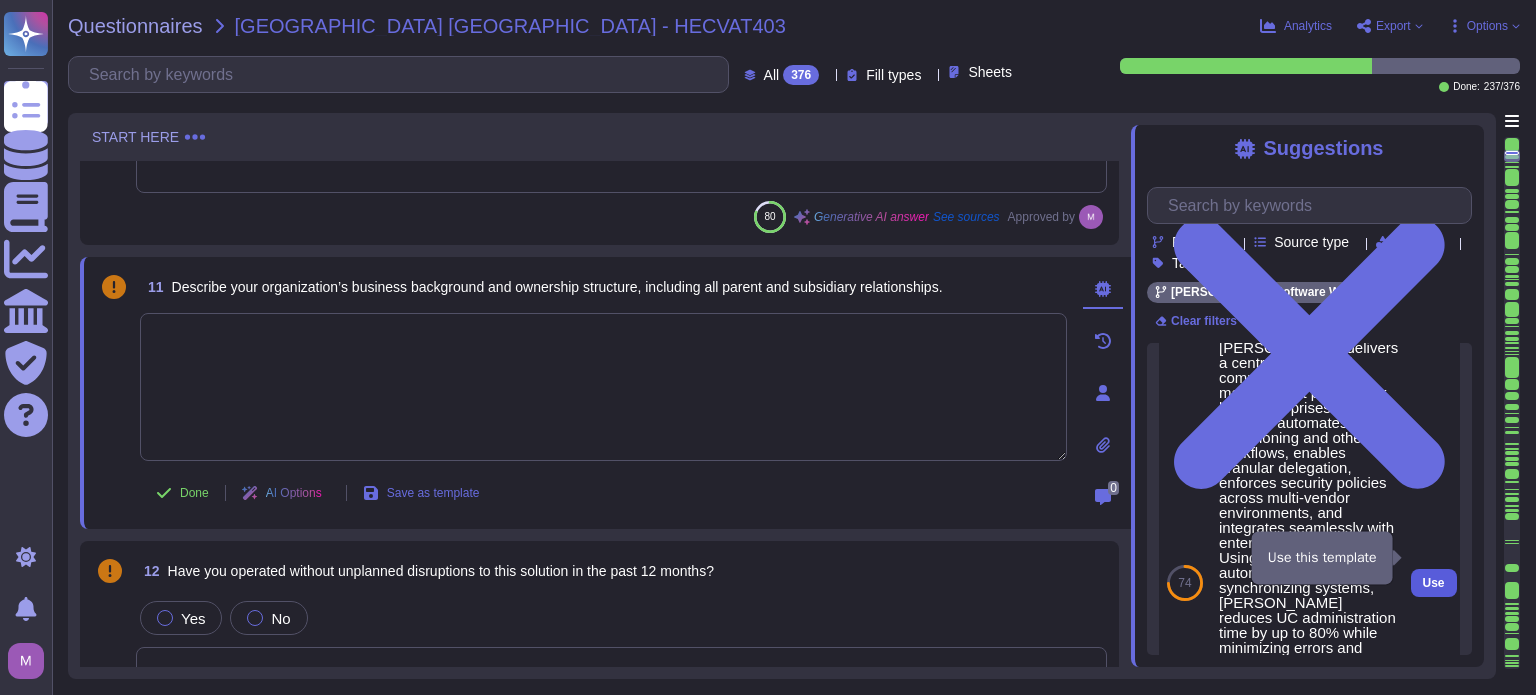 click on "Use" at bounding box center (1434, 583) 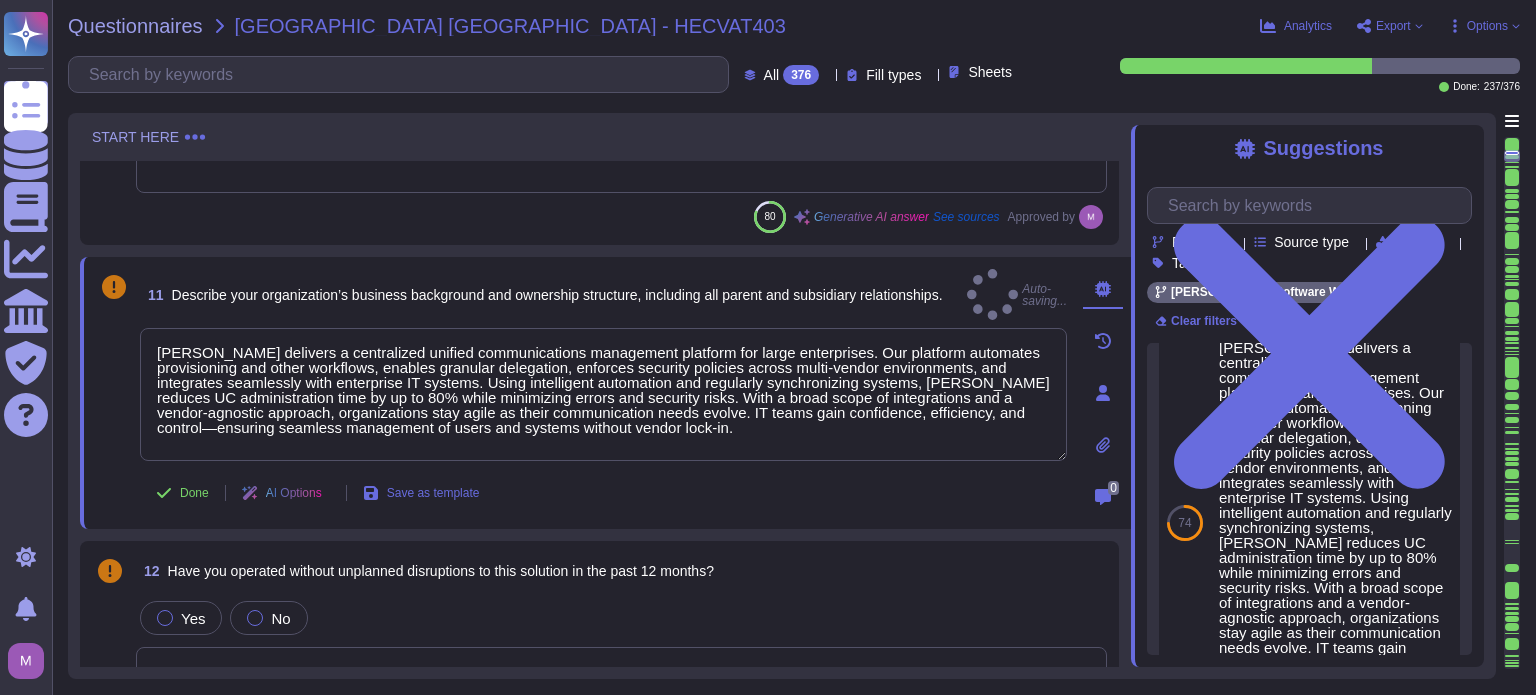 type on "[PERSON_NAME] delivers a centralized unified communications management platform for large enterprises. Our platform automates provisioning and other workflows, enables granular delegation, enforces security policies across multi-vendor environments, and integrates seamlessly with enterprise IT systems. Using intelligent automation and regularly synchronizing systems, [PERSON_NAME] reduces UC administration time by up to 80% while minimizing errors and security risks. With a broad scope of integrations and a vendor-agnostic approach, organizations stay agile as their communication needs evolve. IT teams gain confidence, efficiency, and control—ensuring seamless management of users and systems without vendor lock-in." 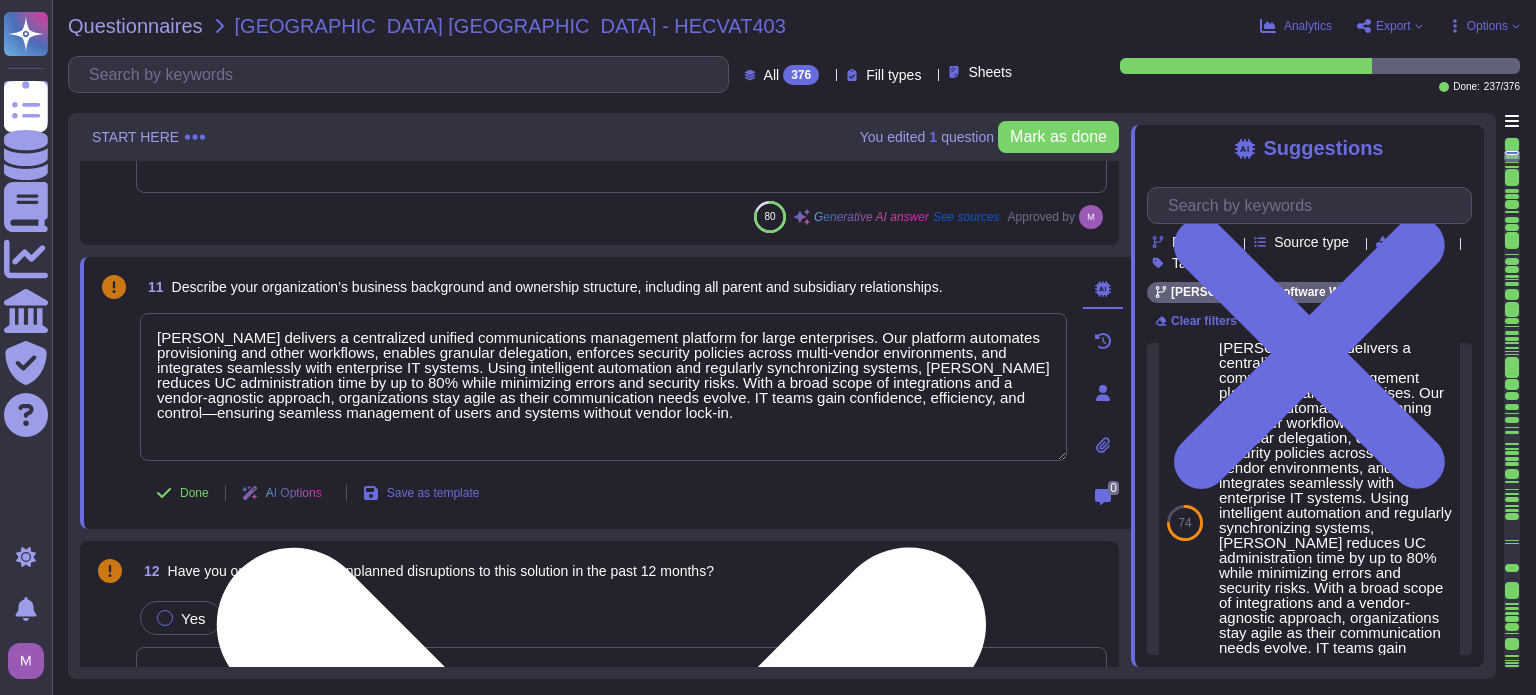 drag, startPoint x: 631, startPoint y: 412, endPoint x: 150, endPoint y: 312, distance: 491.28506 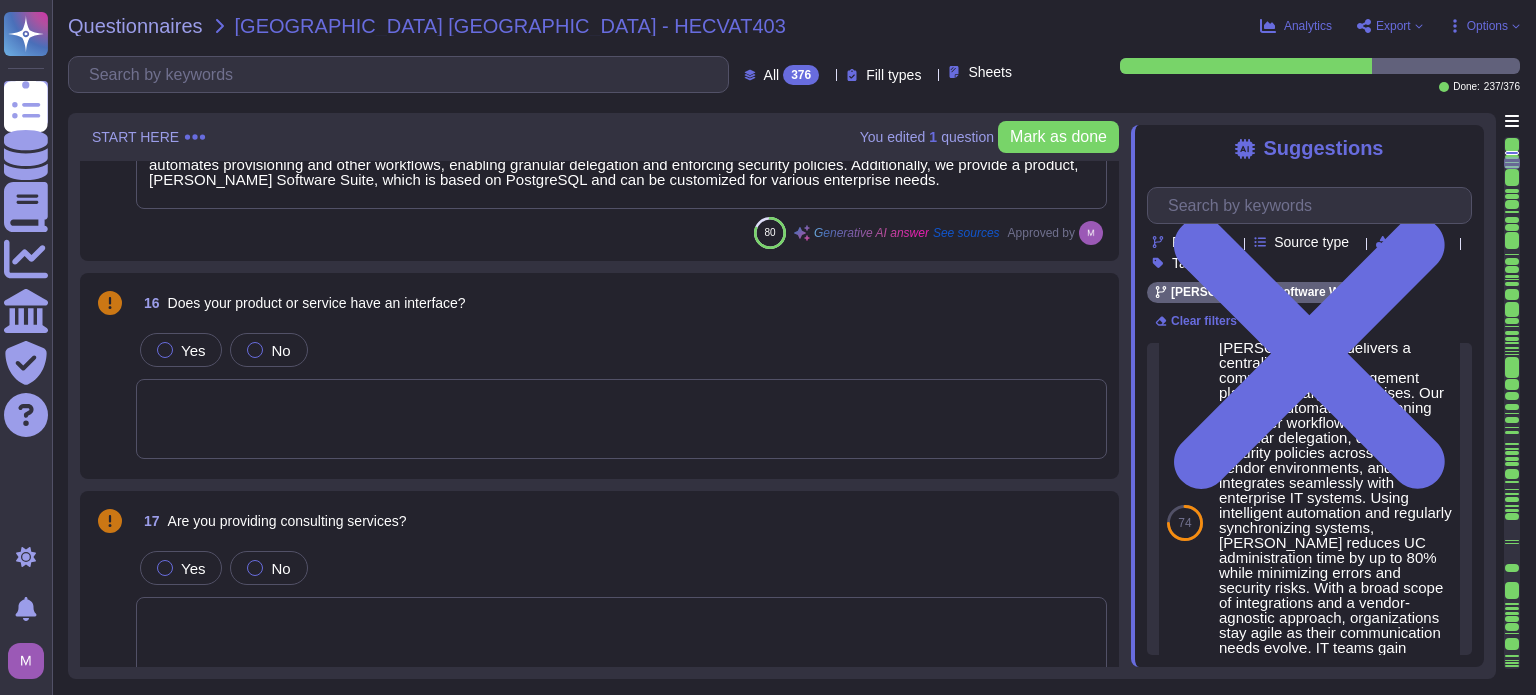 scroll, scrollTop: 3534, scrollLeft: 0, axis: vertical 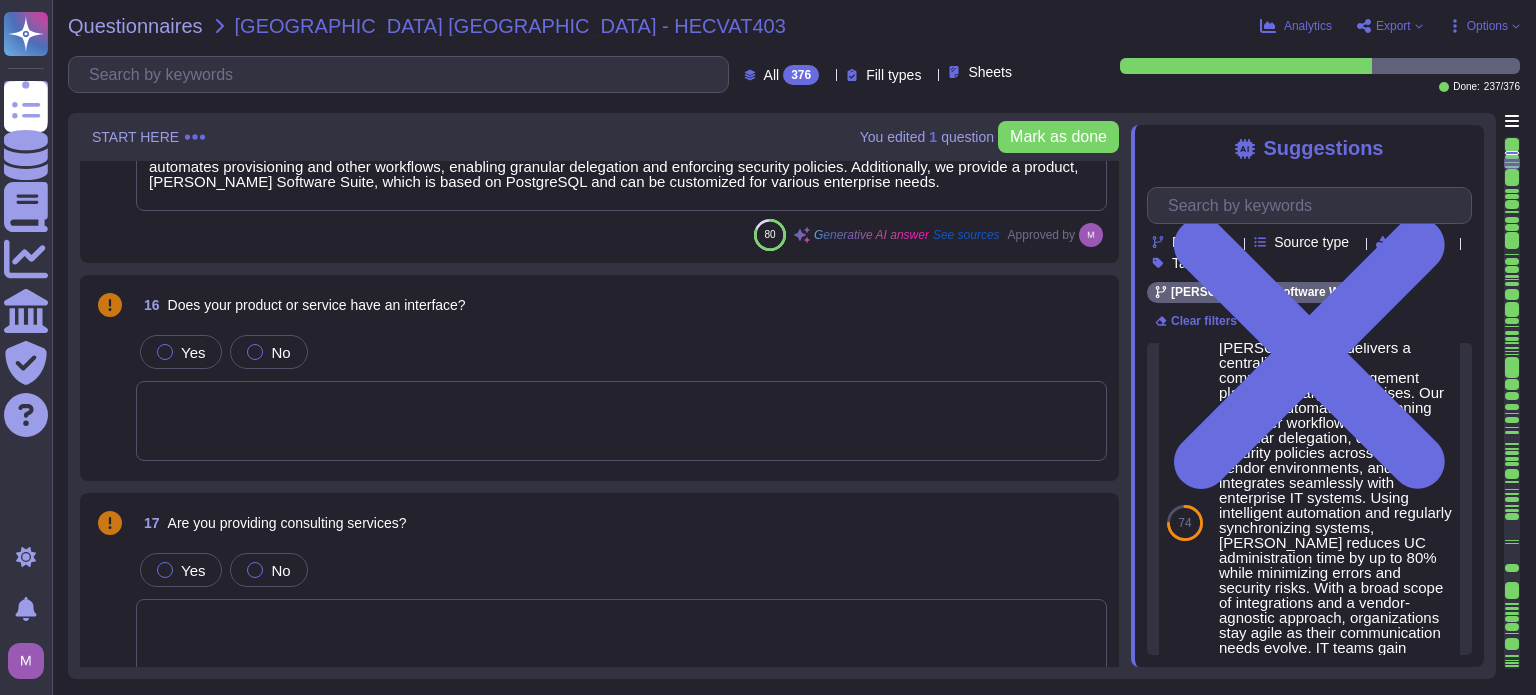 click at bounding box center [621, 421] 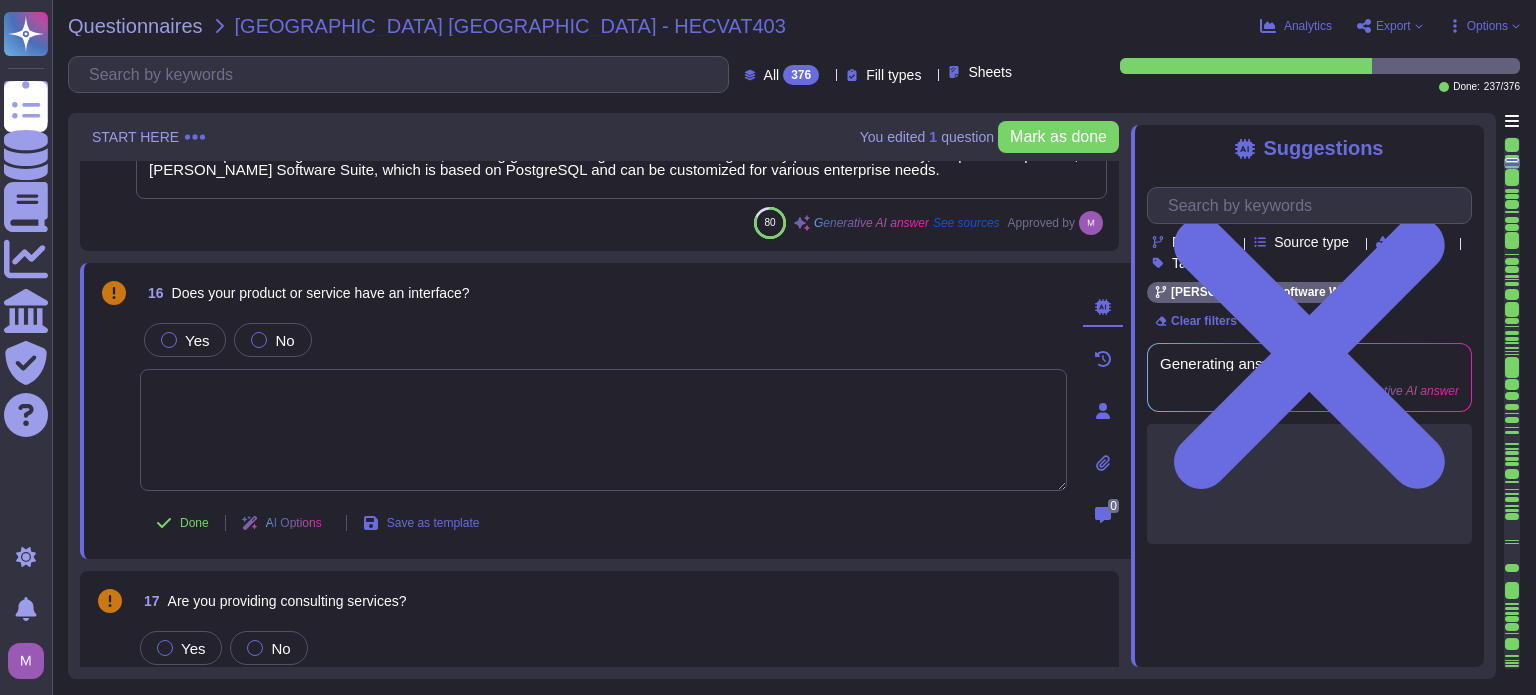 scroll, scrollTop: 0, scrollLeft: 0, axis: both 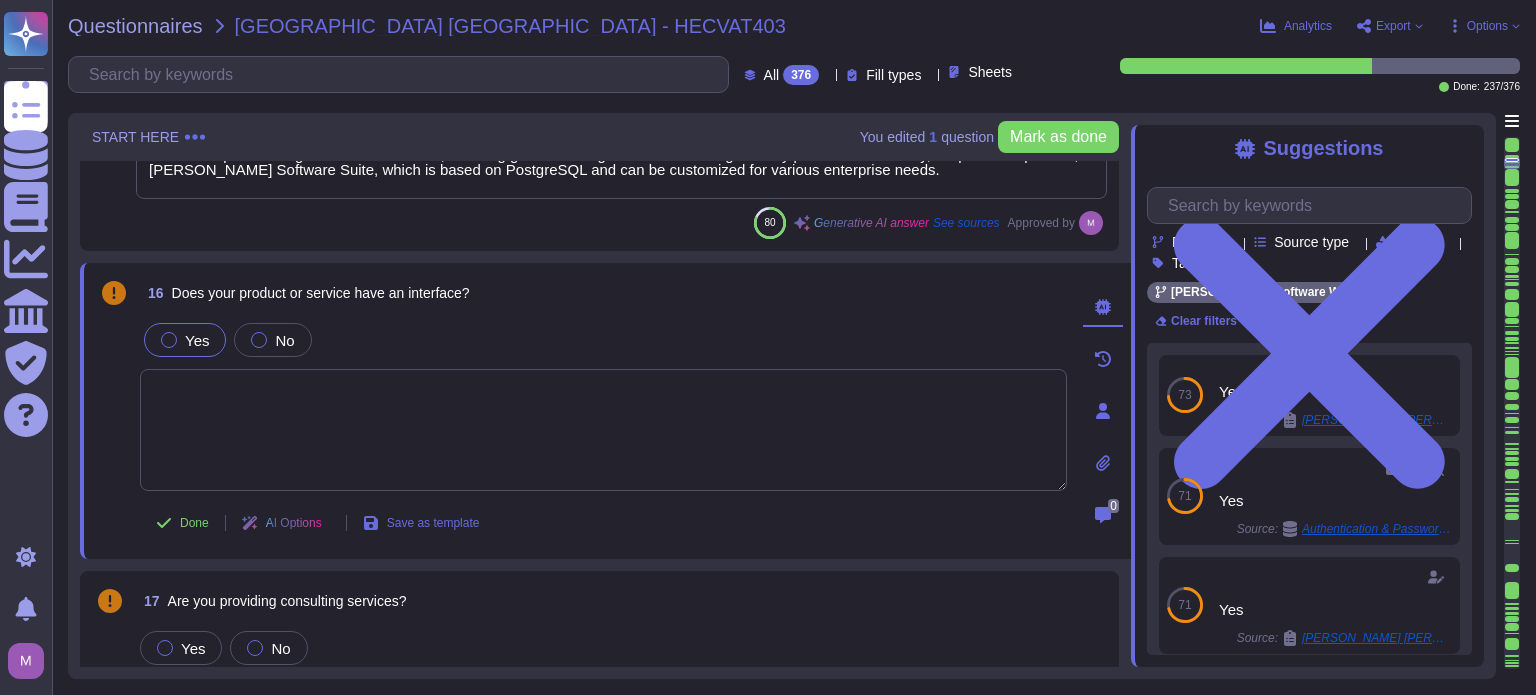 click on "Yes" at bounding box center (197, 340) 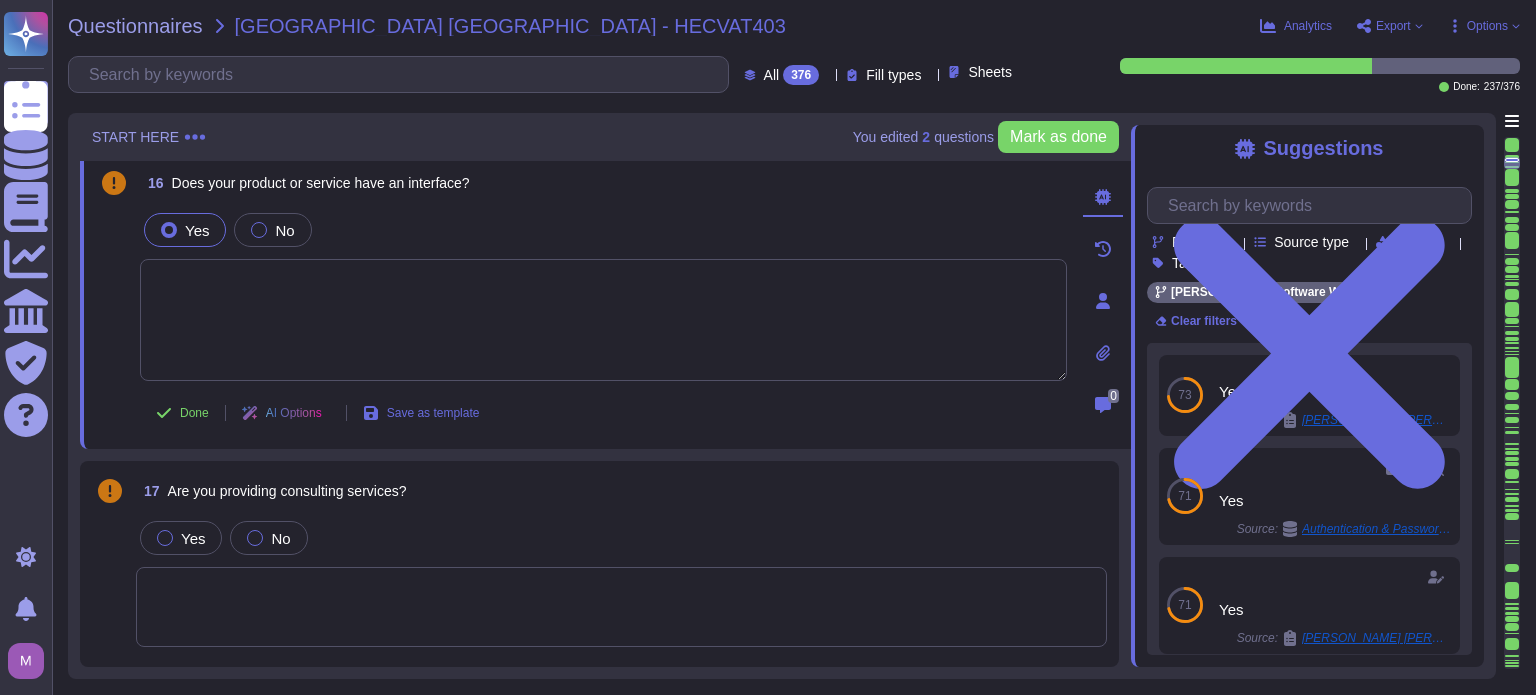 scroll, scrollTop: 3651, scrollLeft: 0, axis: vertical 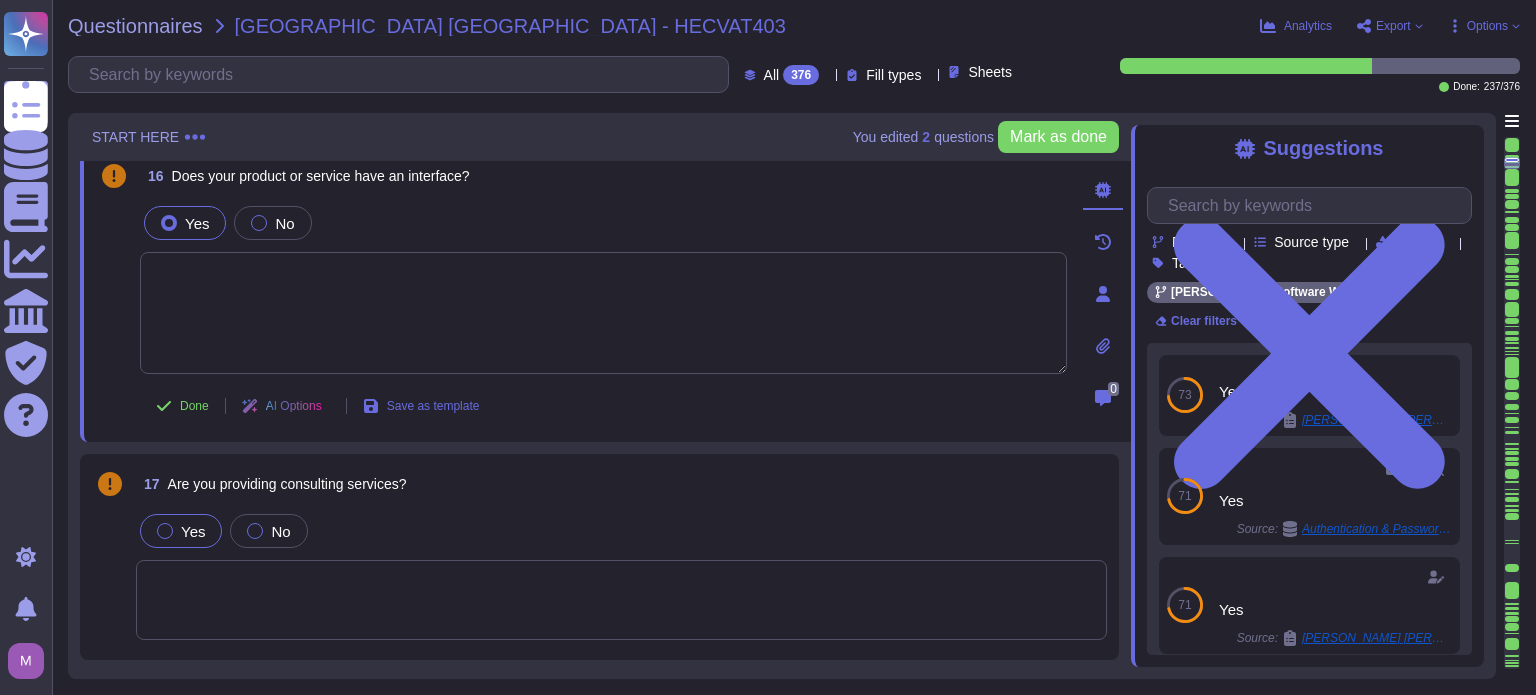 click at bounding box center (165, 531) 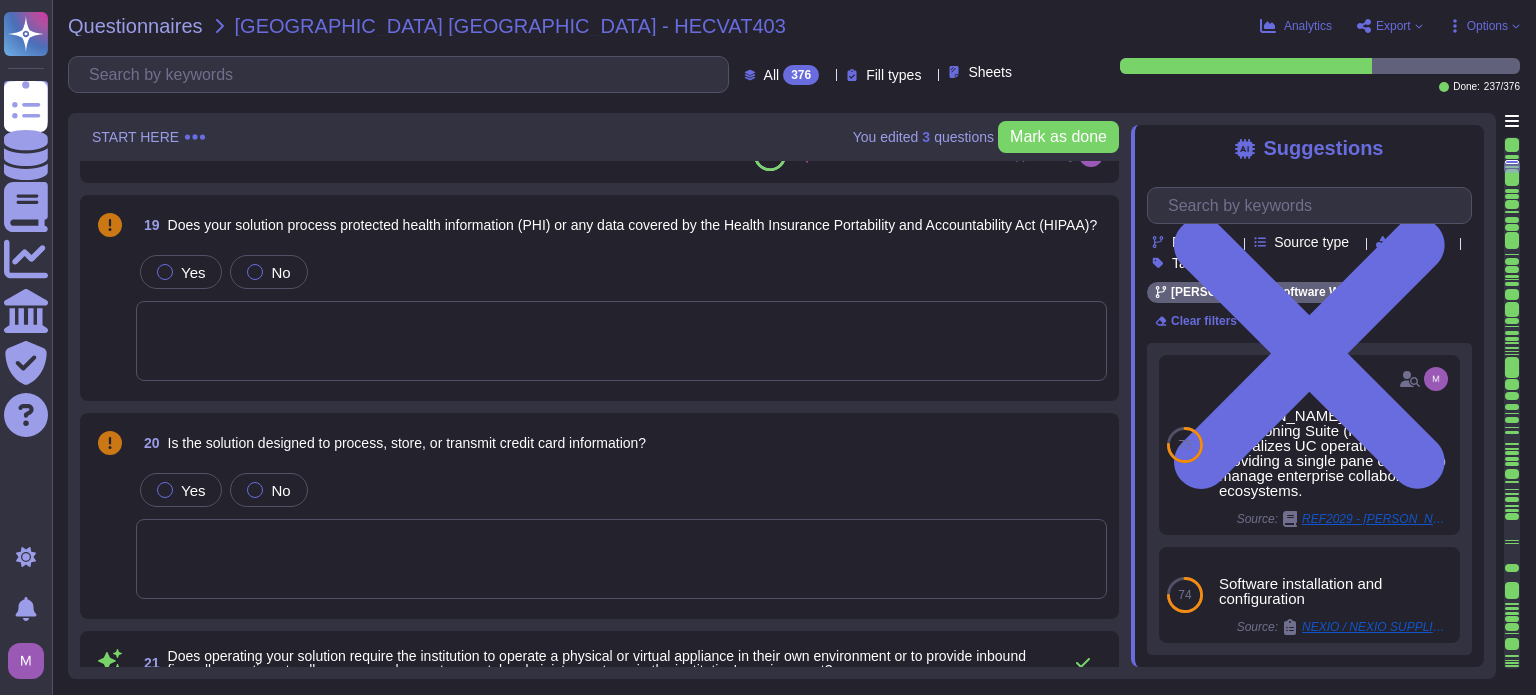 scroll, scrollTop: 4347, scrollLeft: 0, axis: vertical 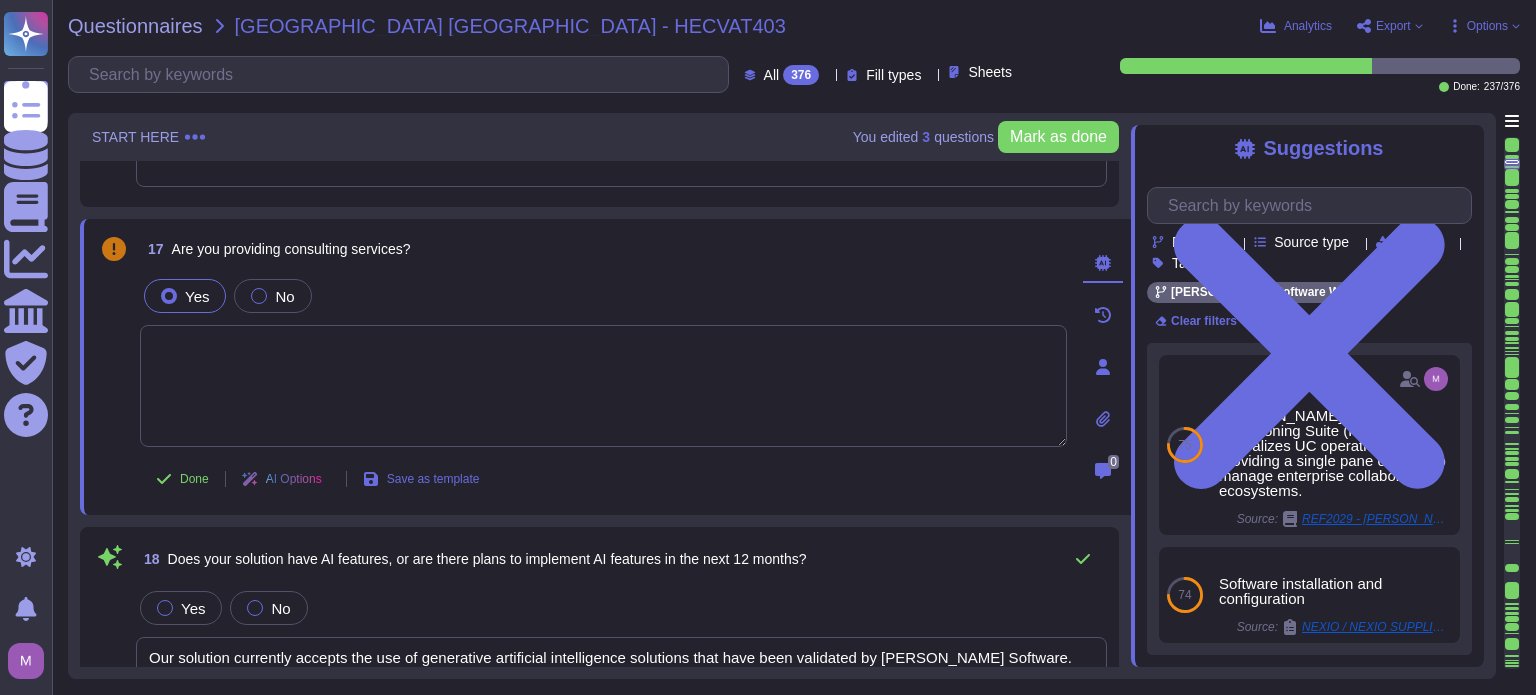 click at bounding box center (603, 386) 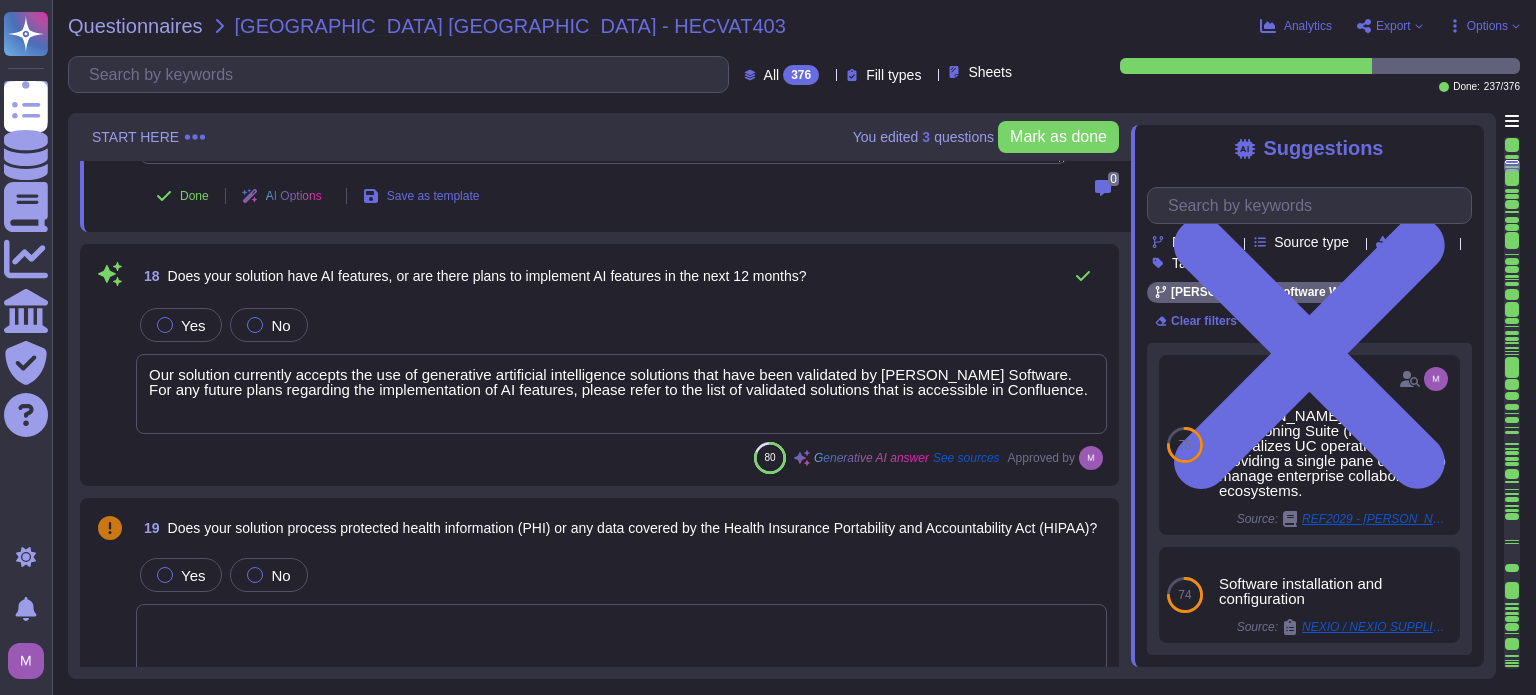 scroll, scrollTop: 4086, scrollLeft: 0, axis: vertical 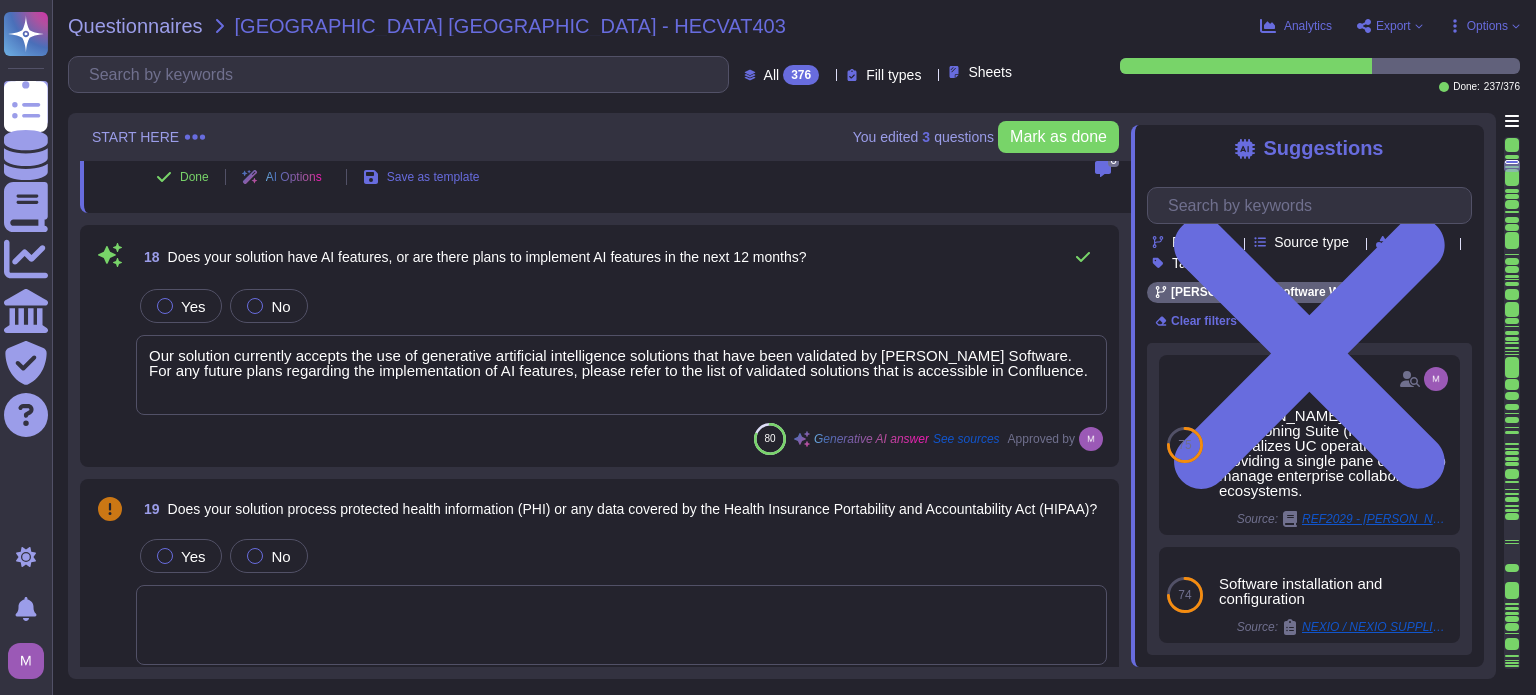 click on "Our solution currently accepts the use of generative artificial intelligence solutions that have been validated by [PERSON_NAME] Software. For any future plans regarding the implementation of AI features, please refer to the list of validated solutions that is accessible in Confluence." at bounding box center [621, 375] 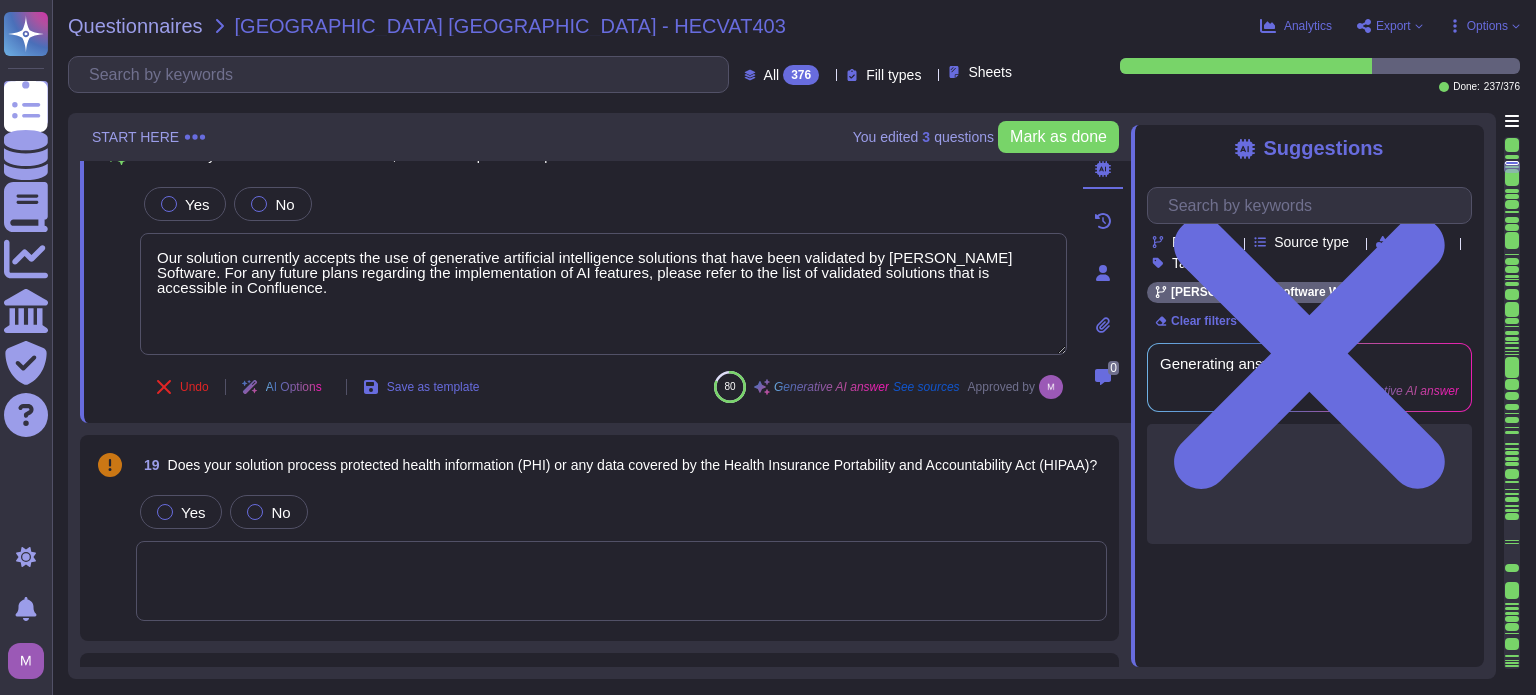type on "Our solution currently accepts the use of generative artificial intelligence solutions that have been validated by [PERSON_NAME] Software. For any future plans regarding the implementation of AI features, please refer to the list of validated solutions that is accessible in Confluence." 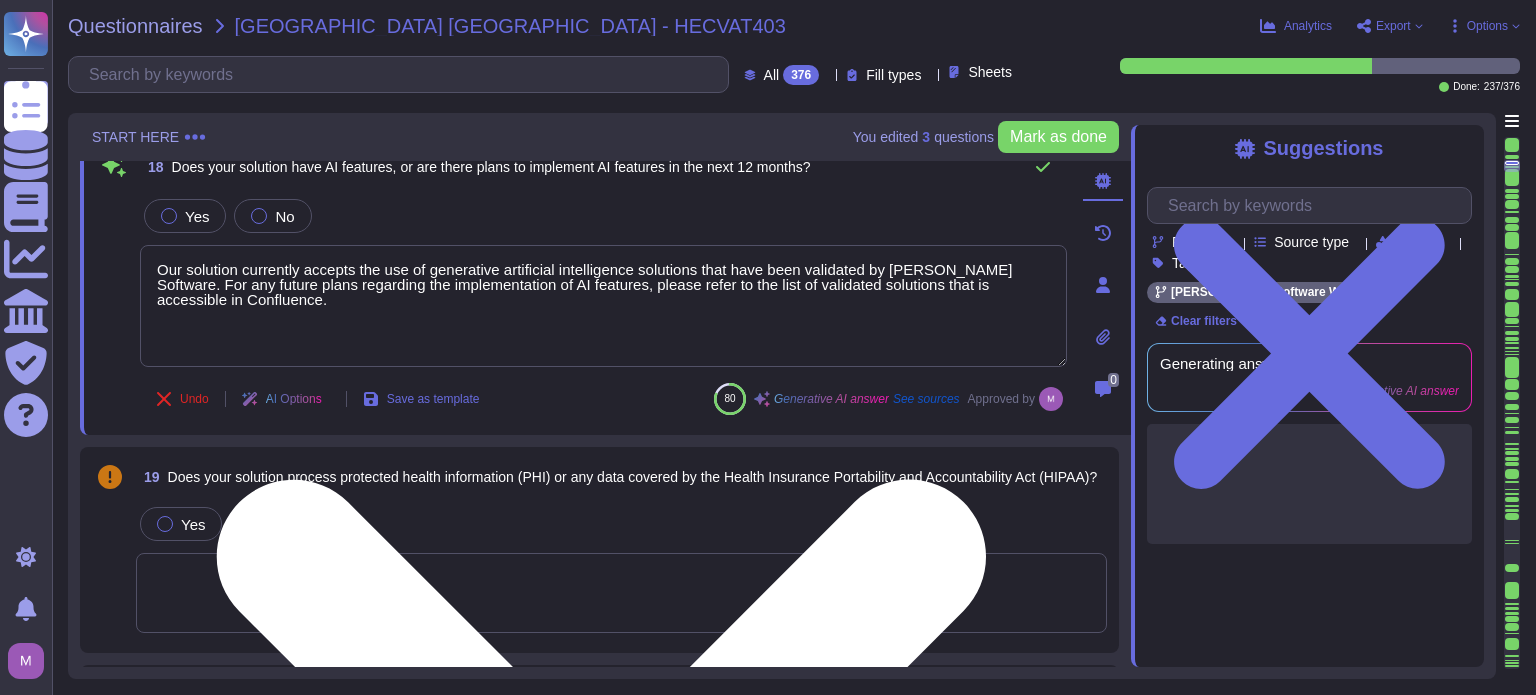 scroll, scrollTop: 3940, scrollLeft: 0, axis: vertical 